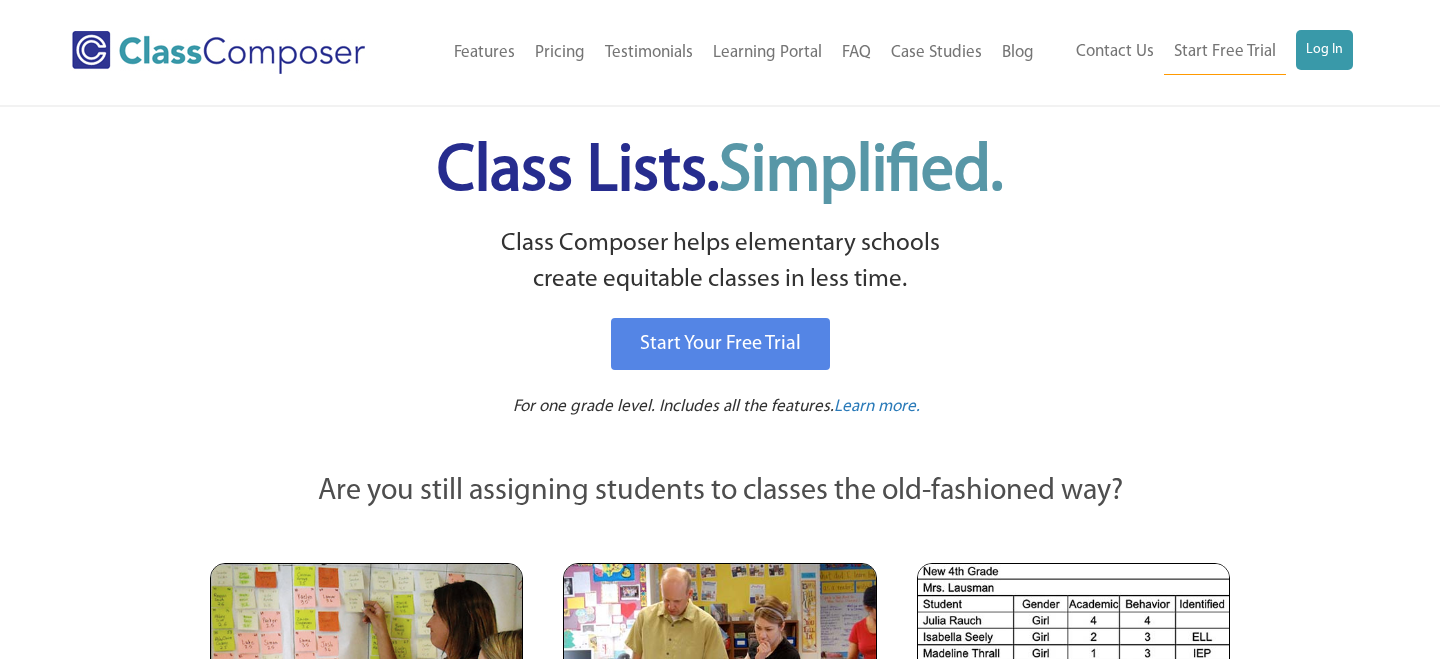 scroll, scrollTop: 0, scrollLeft: 0, axis: both 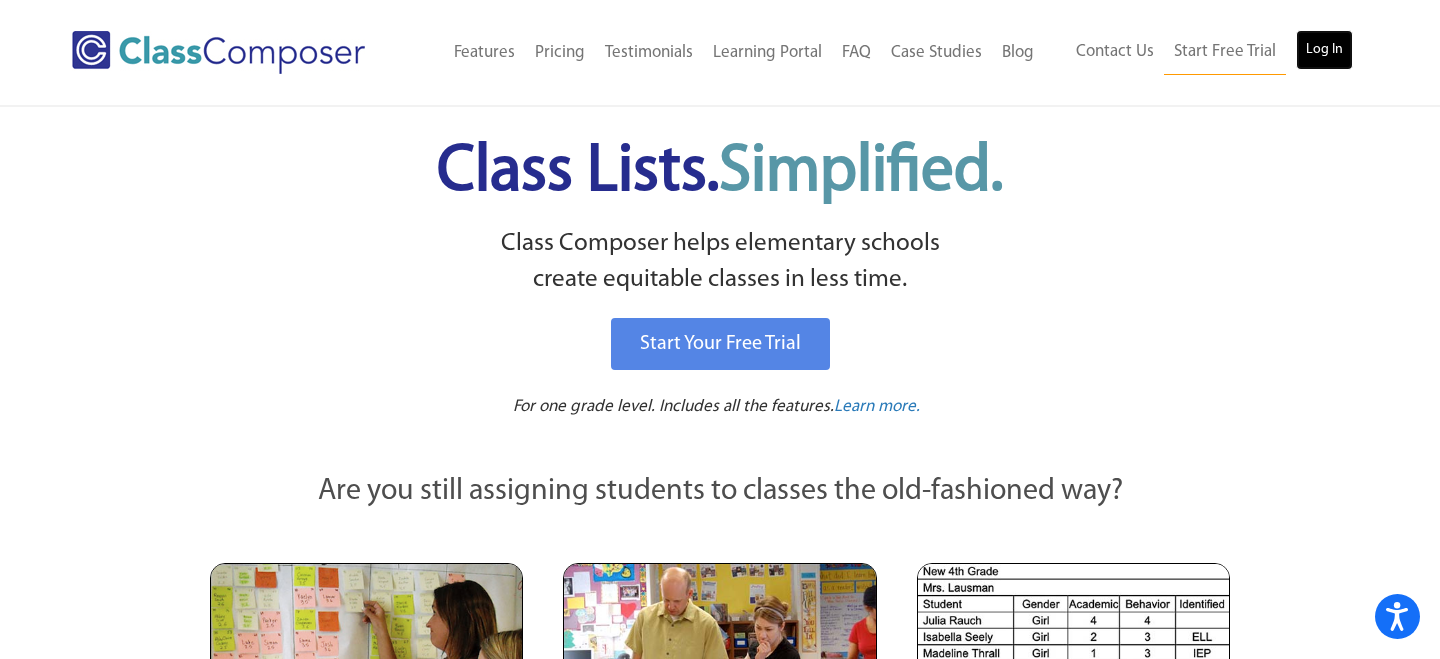 click on "Log In" at bounding box center [1324, 50] 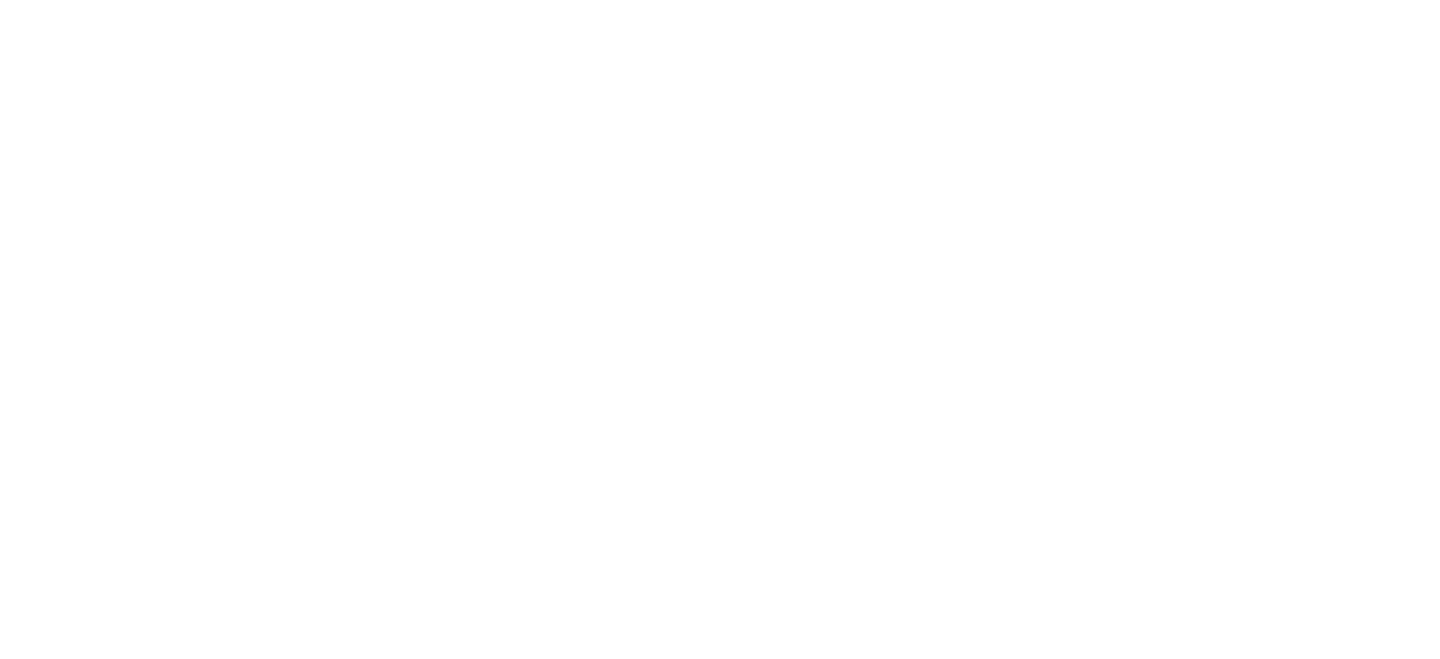 scroll, scrollTop: 0, scrollLeft: 0, axis: both 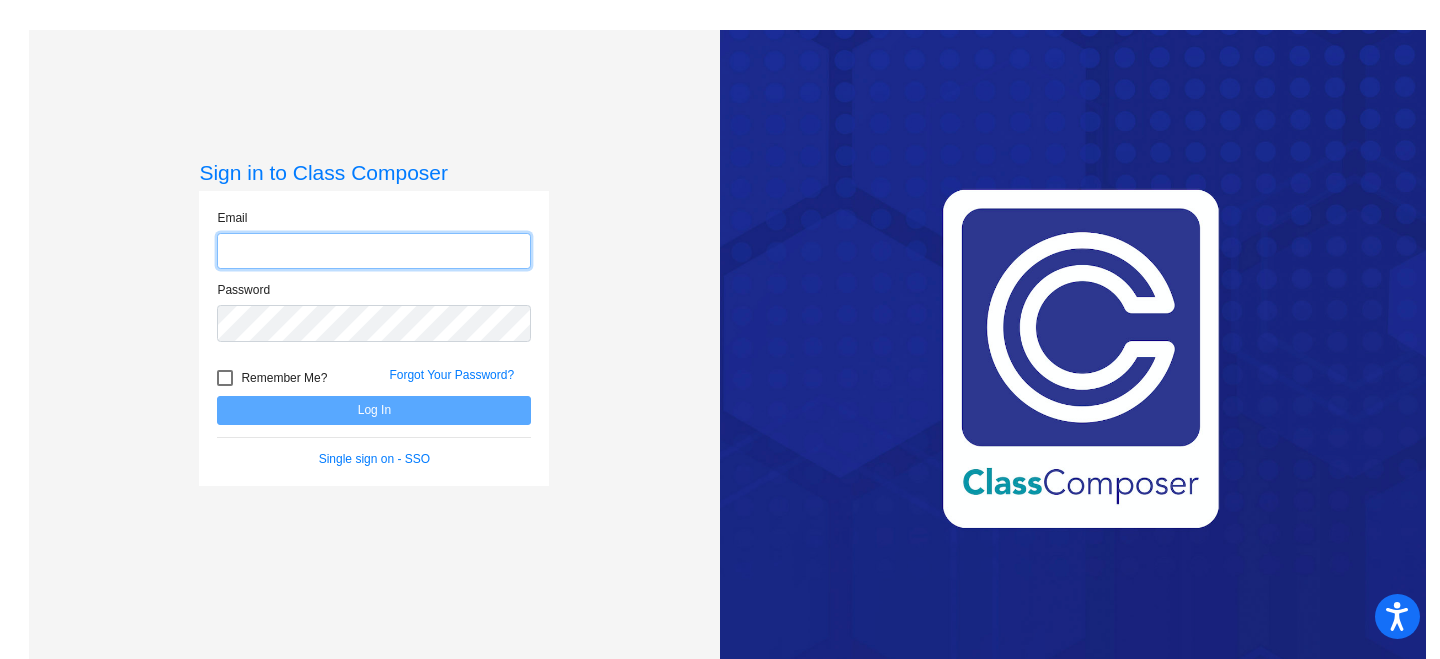 type on "hstine@hershey.k12.pa.us" 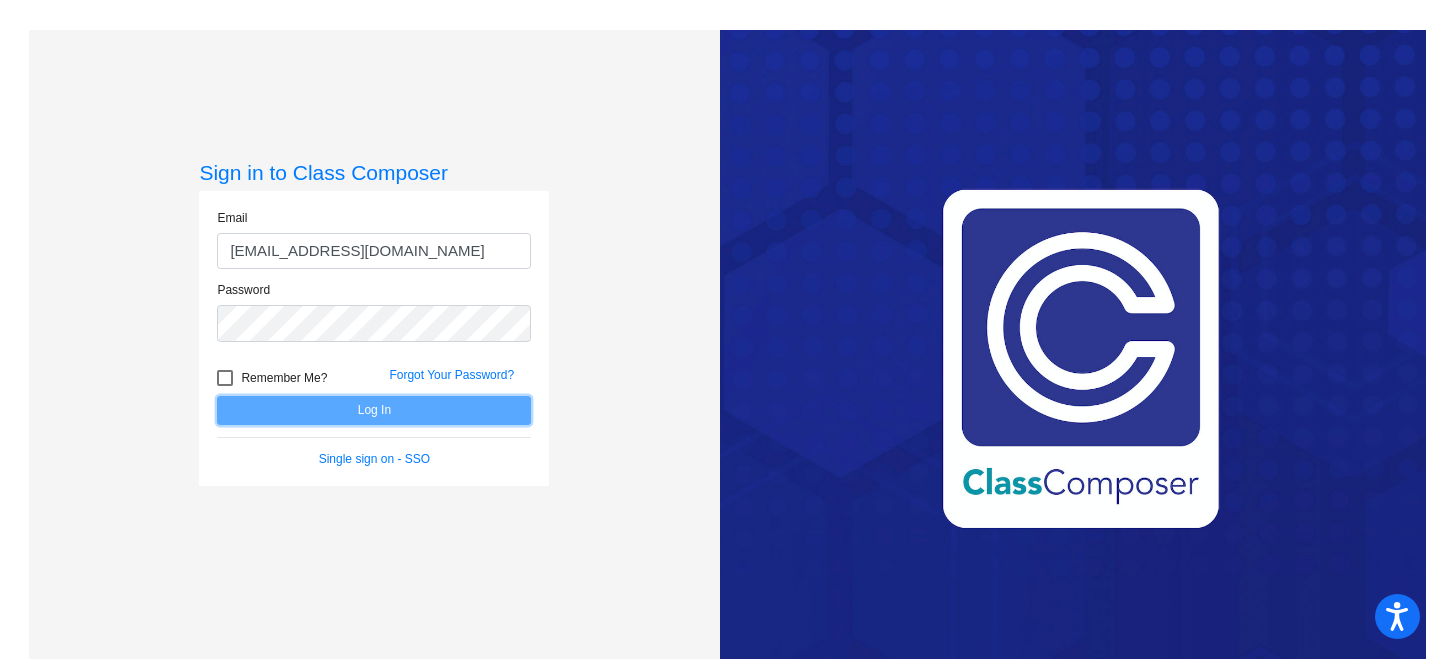 click on "Log In" 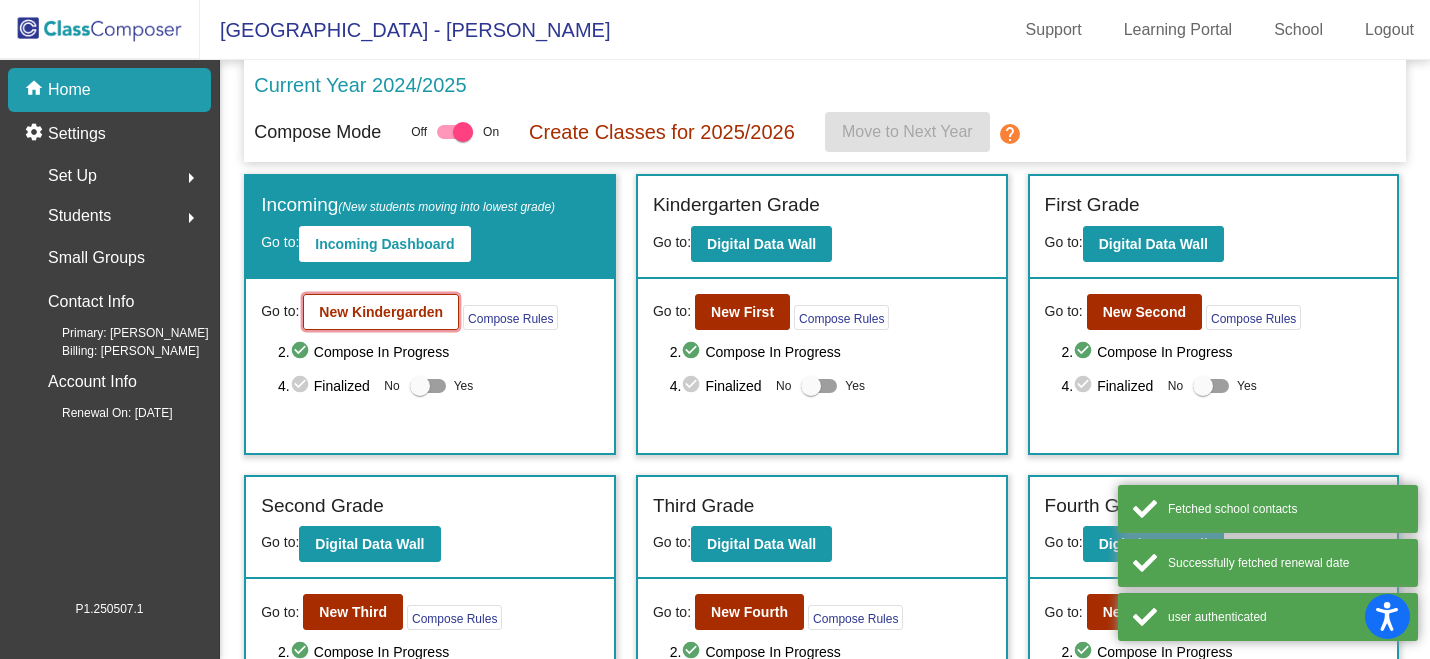 click on "New Kindergarden" 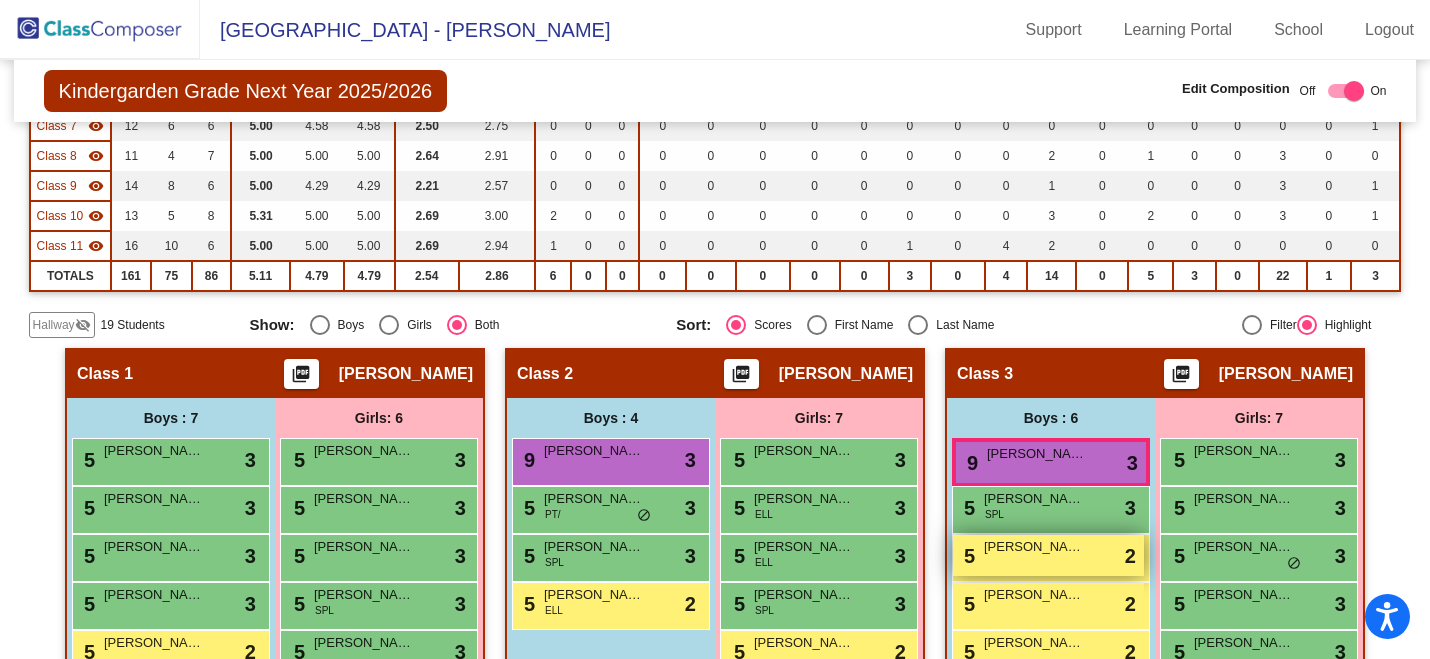 scroll, scrollTop: 0, scrollLeft: 0, axis: both 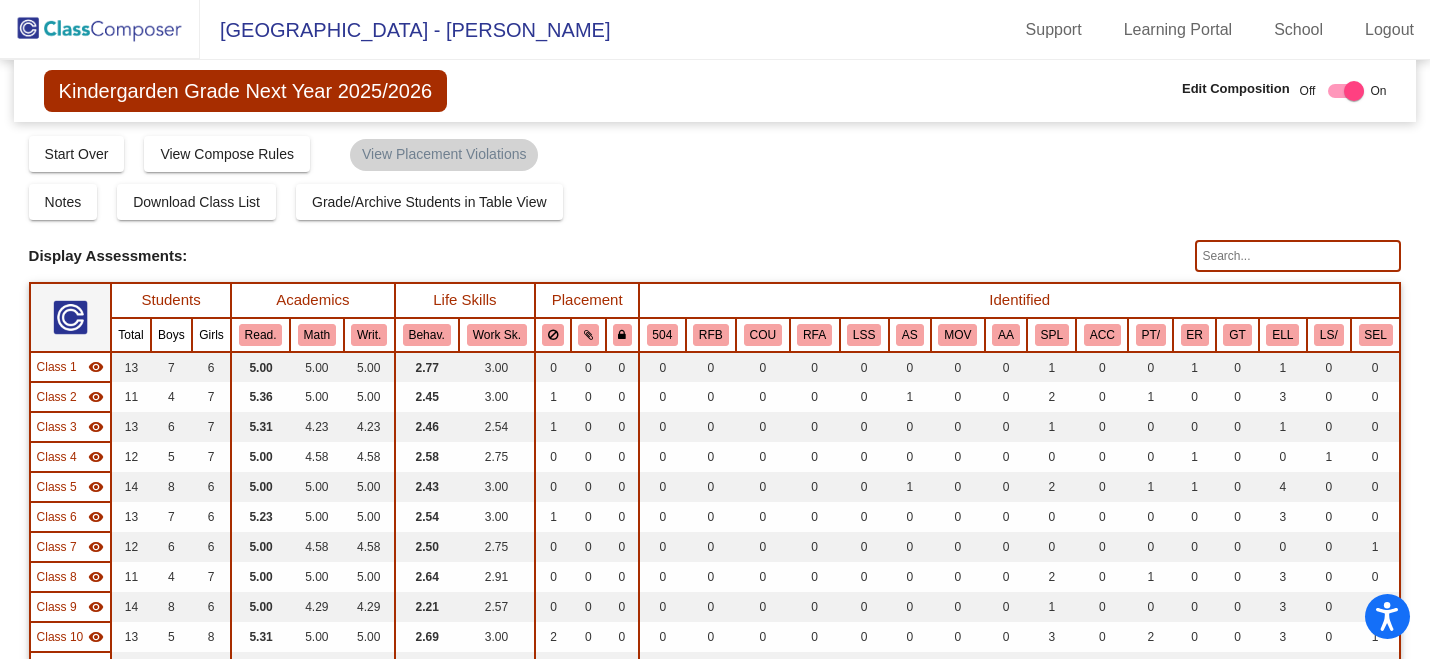 click 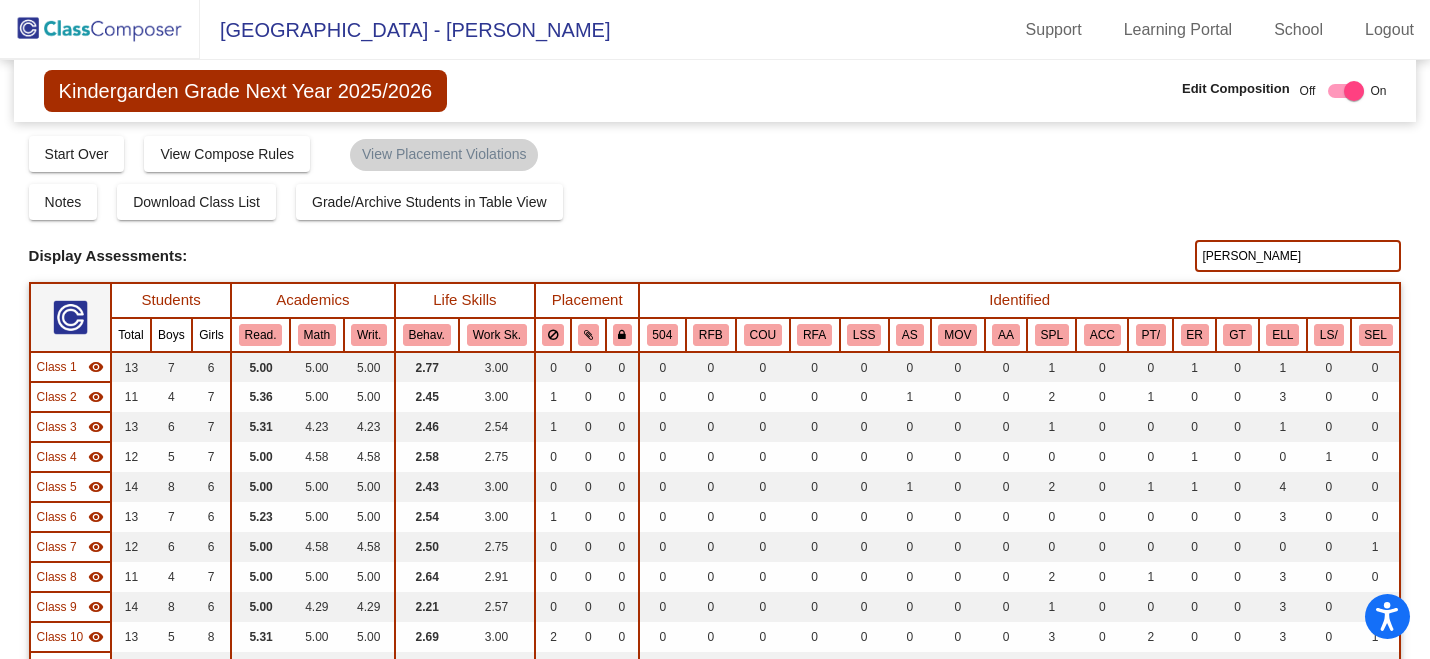 type on "luna" 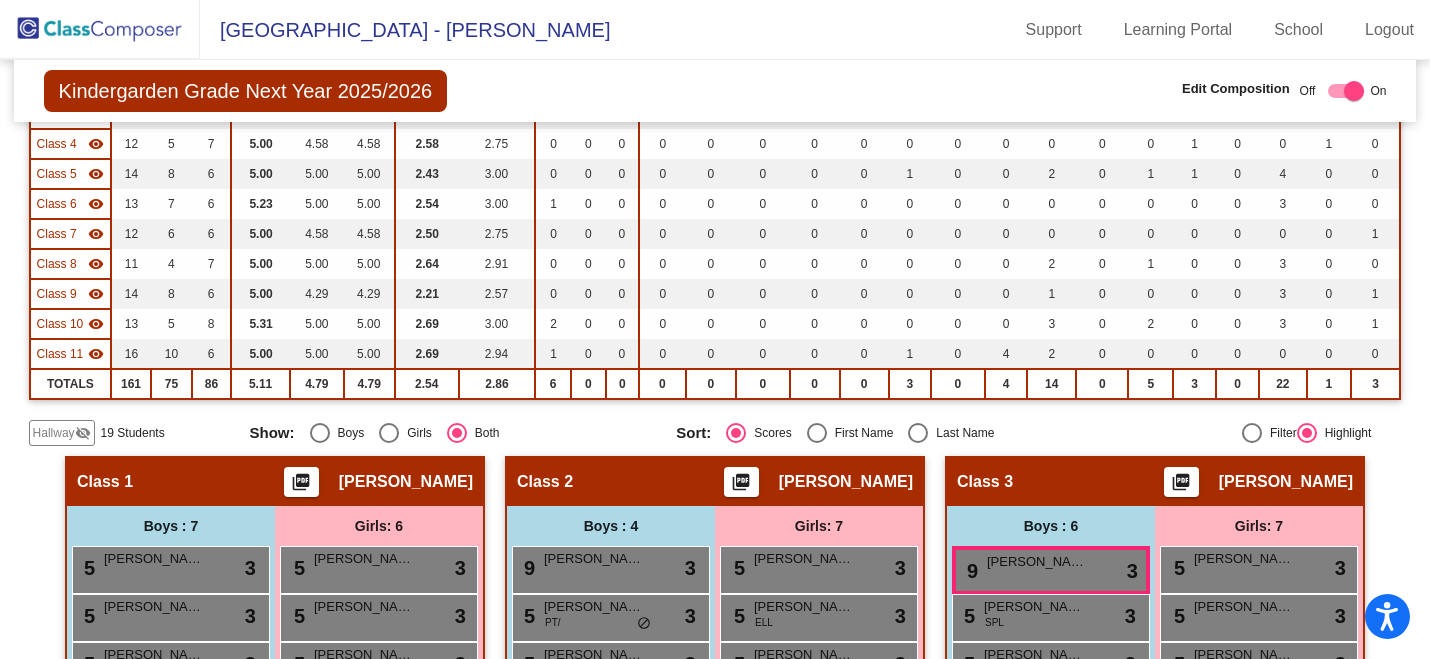 scroll, scrollTop: 580, scrollLeft: 0, axis: vertical 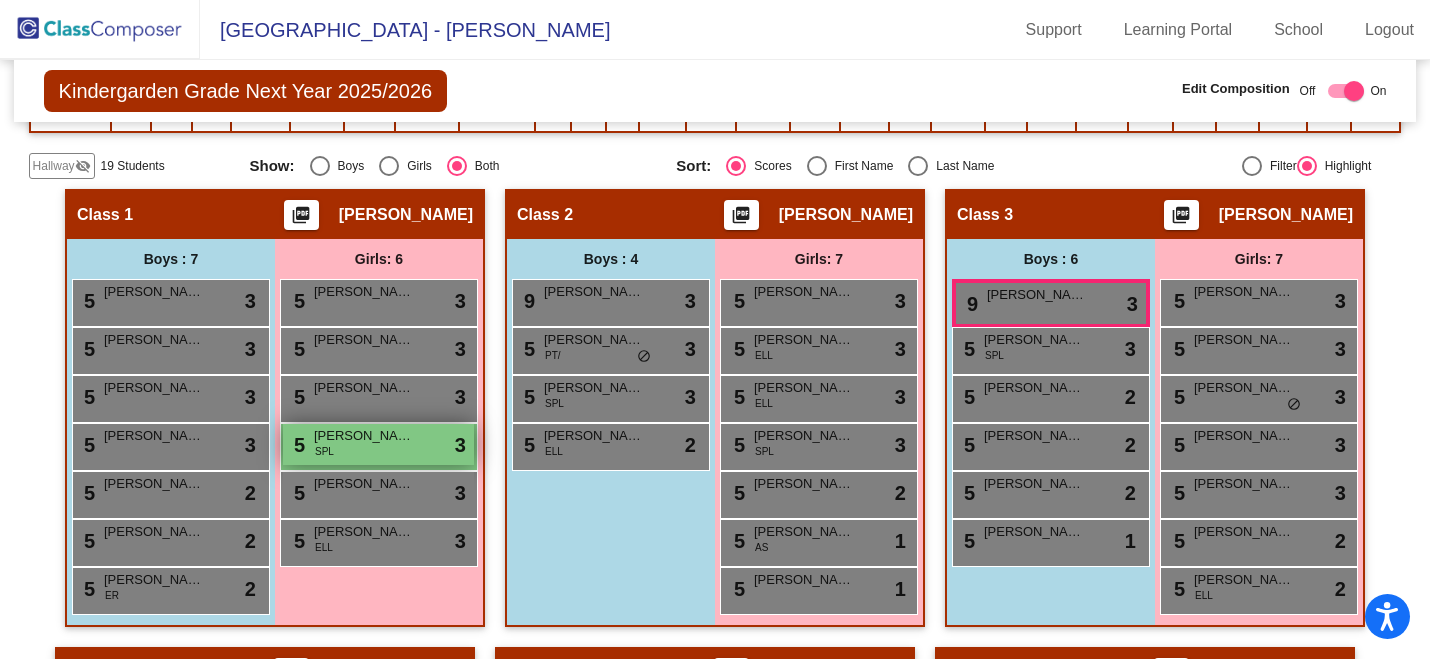 click on "Luna Carter" at bounding box center (364, 436) 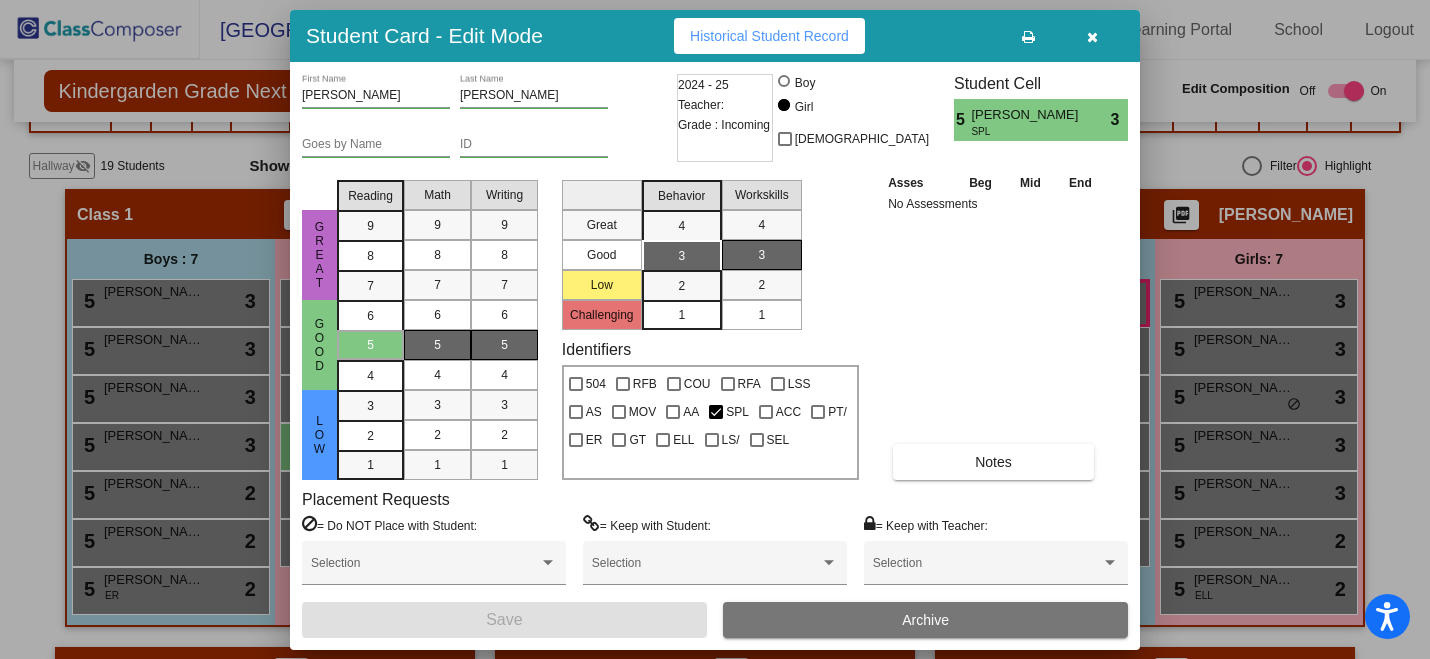 click on "Archive" at bounding box center (925, 620) 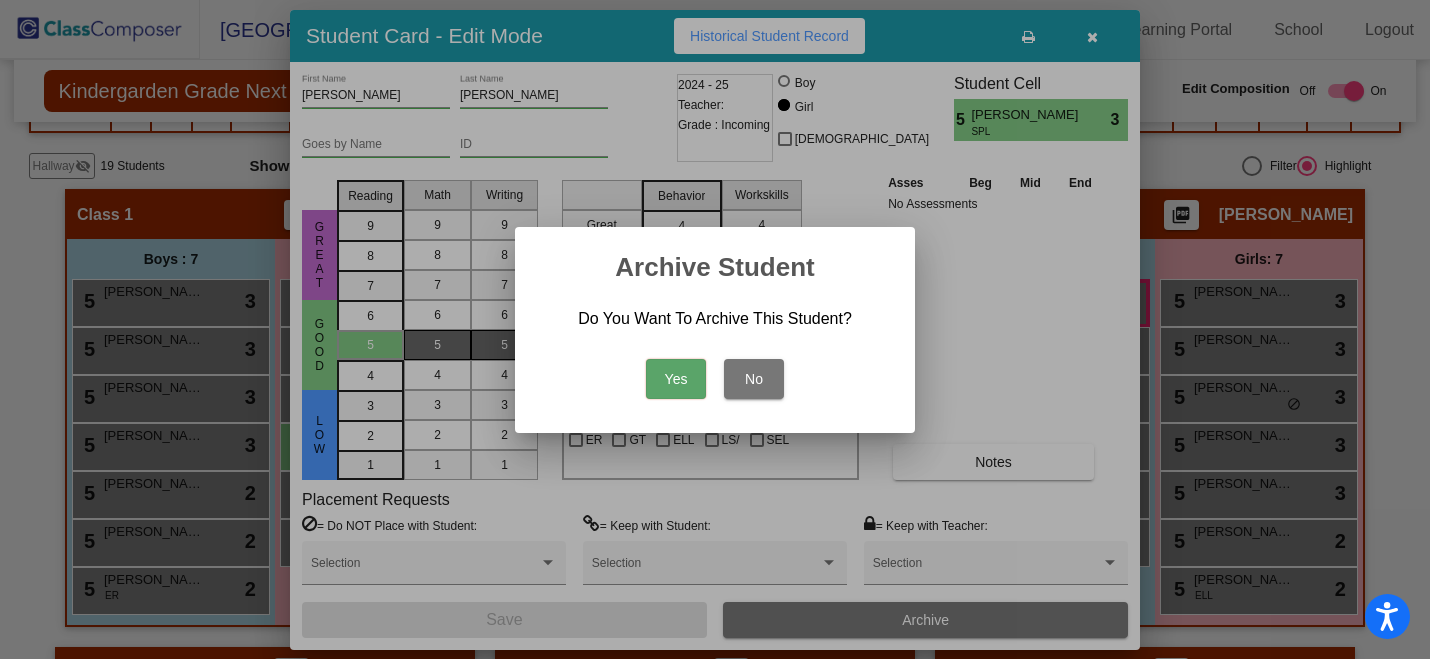 click on "Yes" at bounding box center [676, 379] 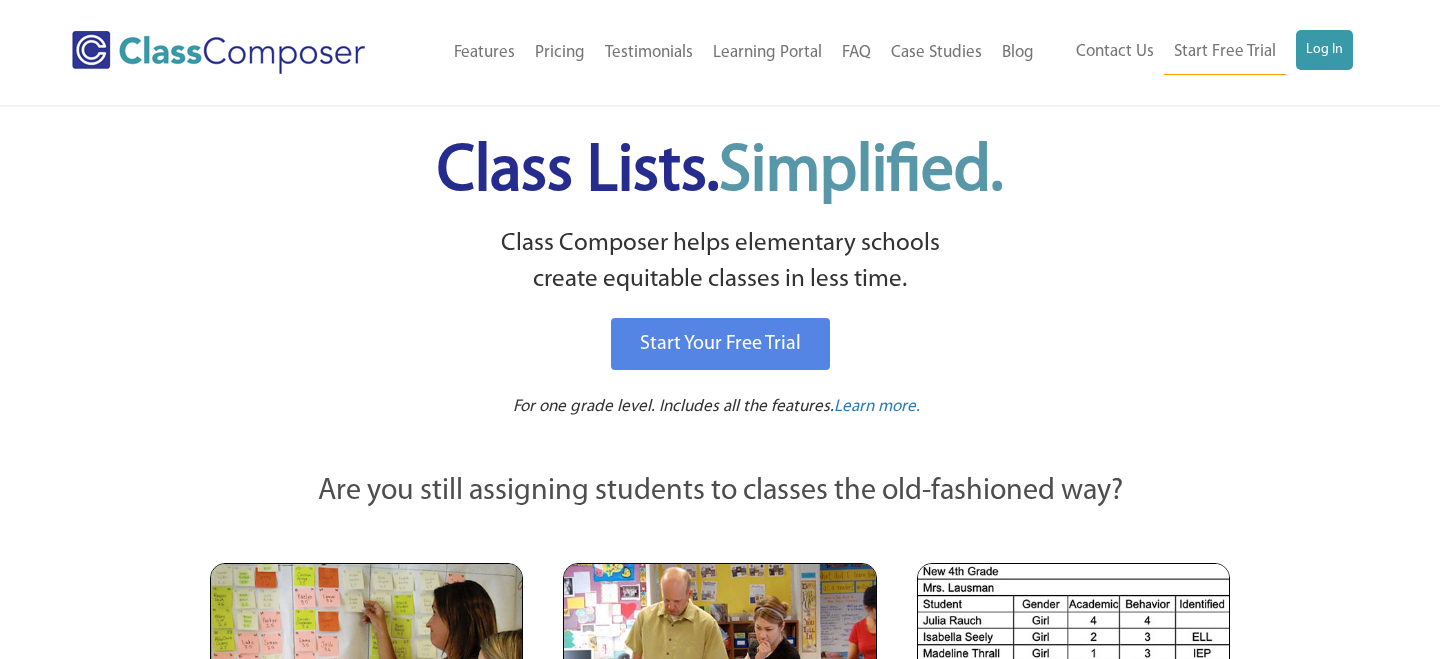 scroll, scrollTop: 0, scrollLeft: 0, axis: both 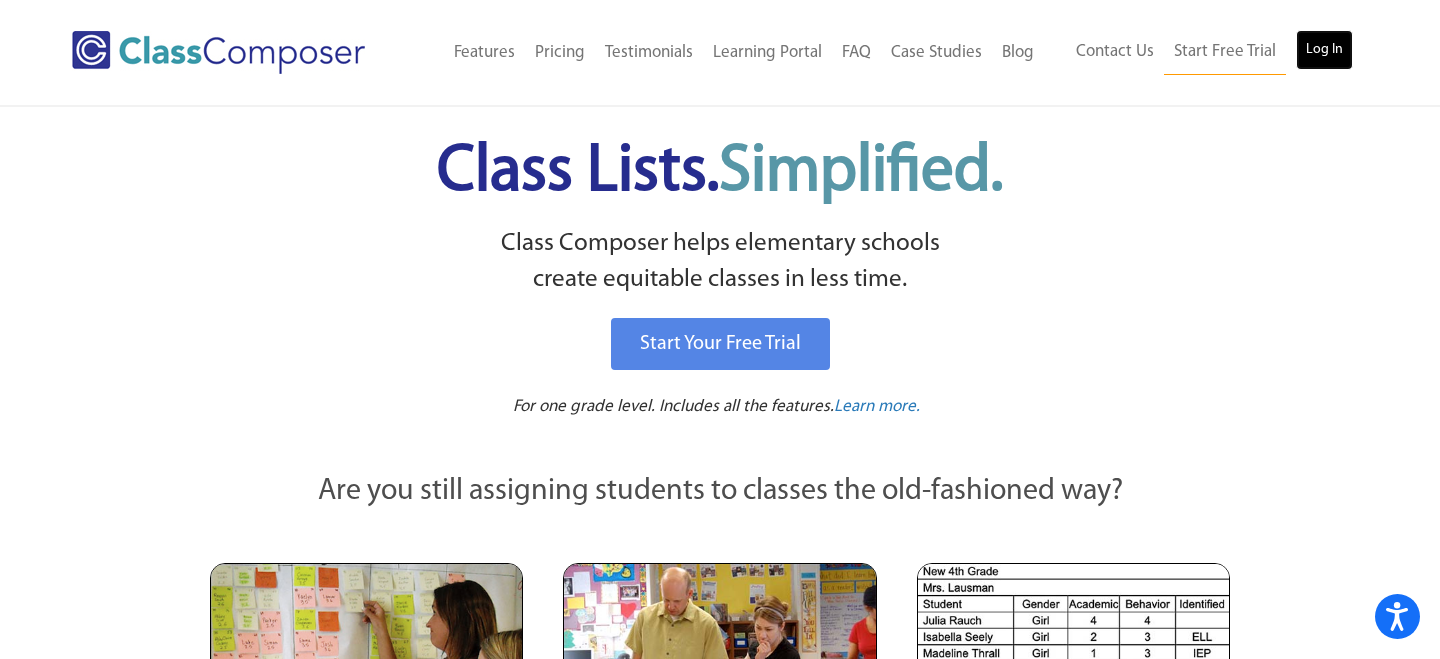 click on "Log In" at bounding box center (1324, 50) 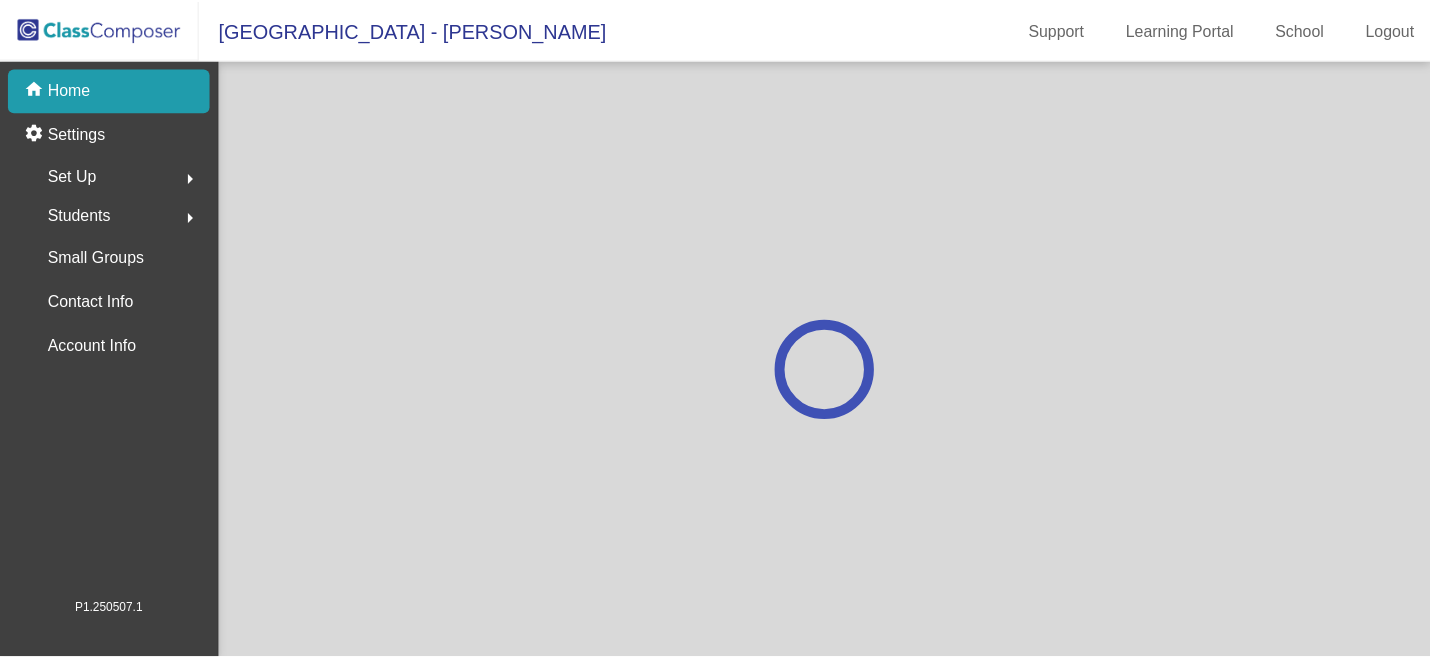 scroll, scrollTop: 0, scrollLeft: 0, axis: both 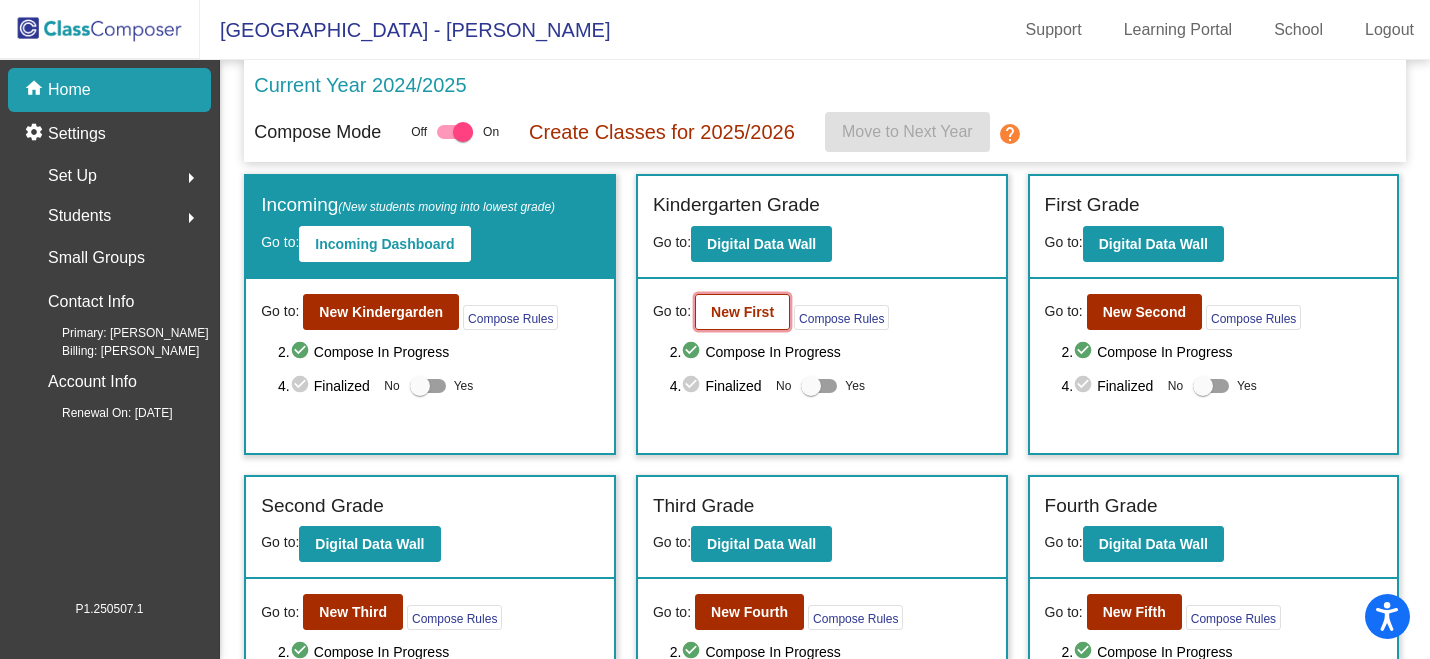 click on "New First" 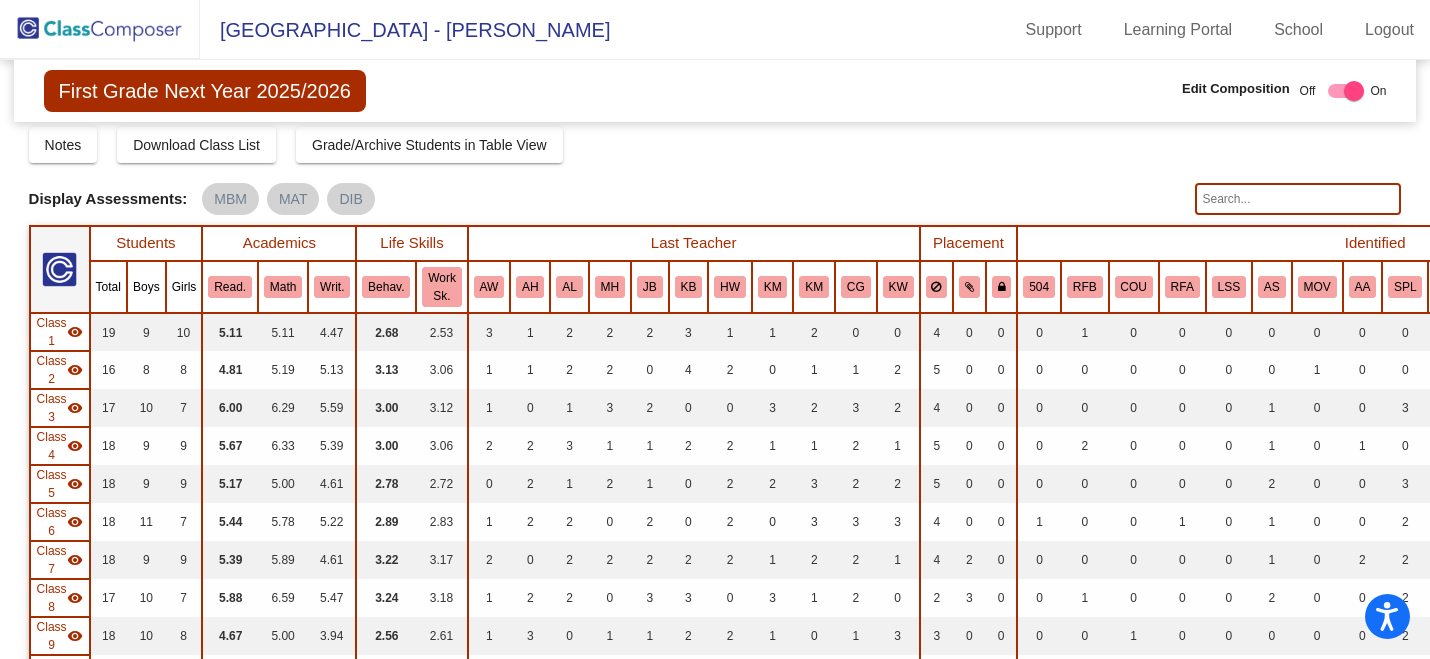 scroll, scrollTop: 34, scrollLeft: 0, axis: vertical 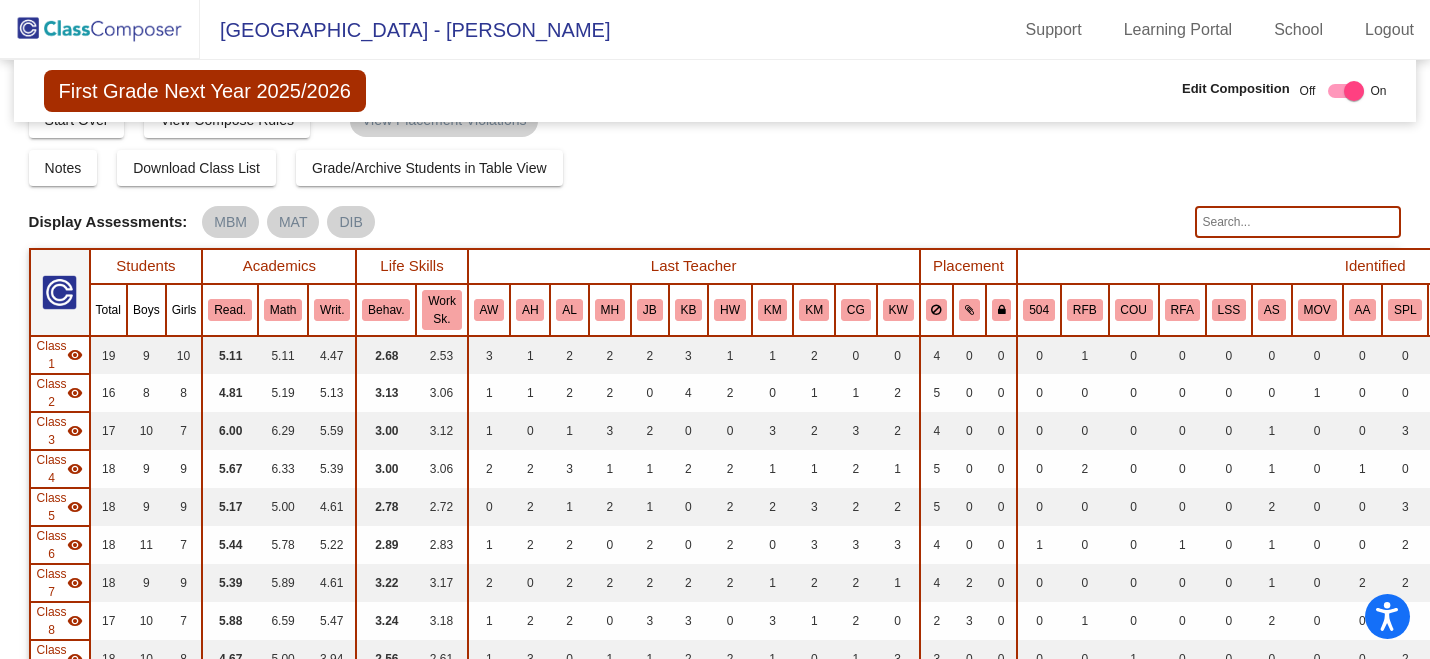 click 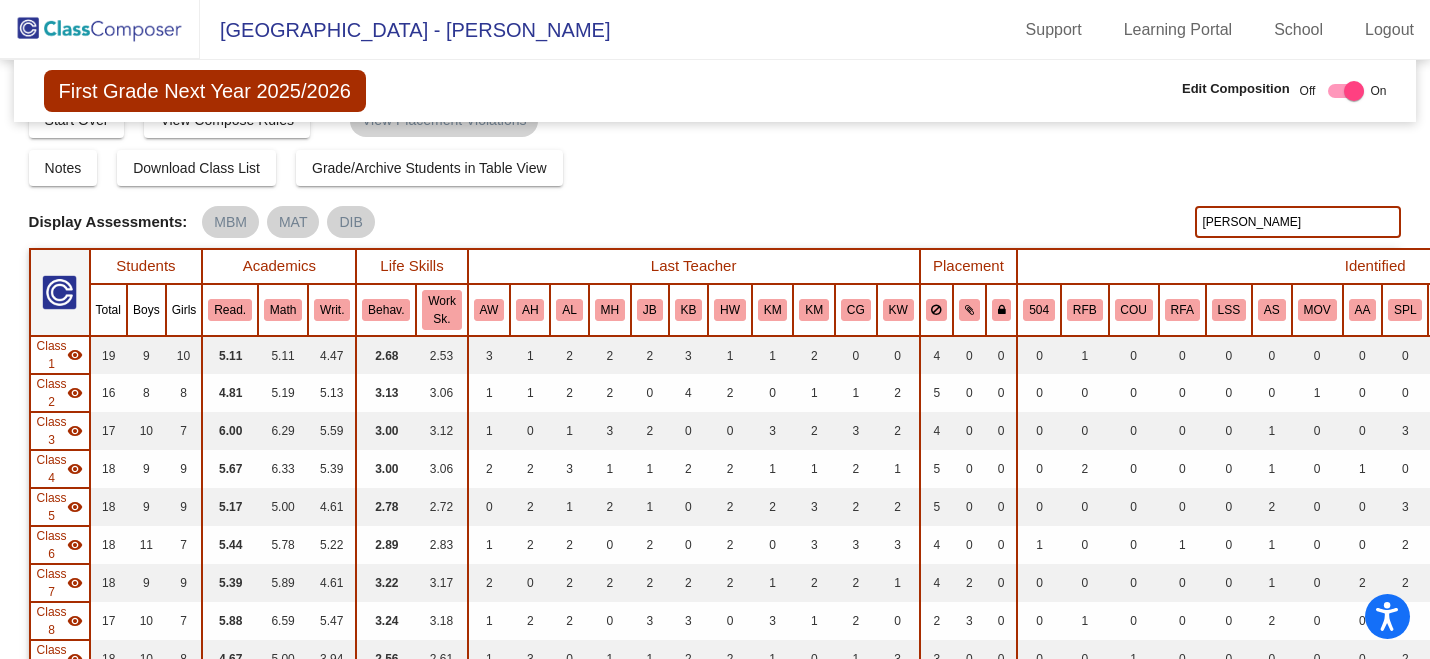 type on "dugan" 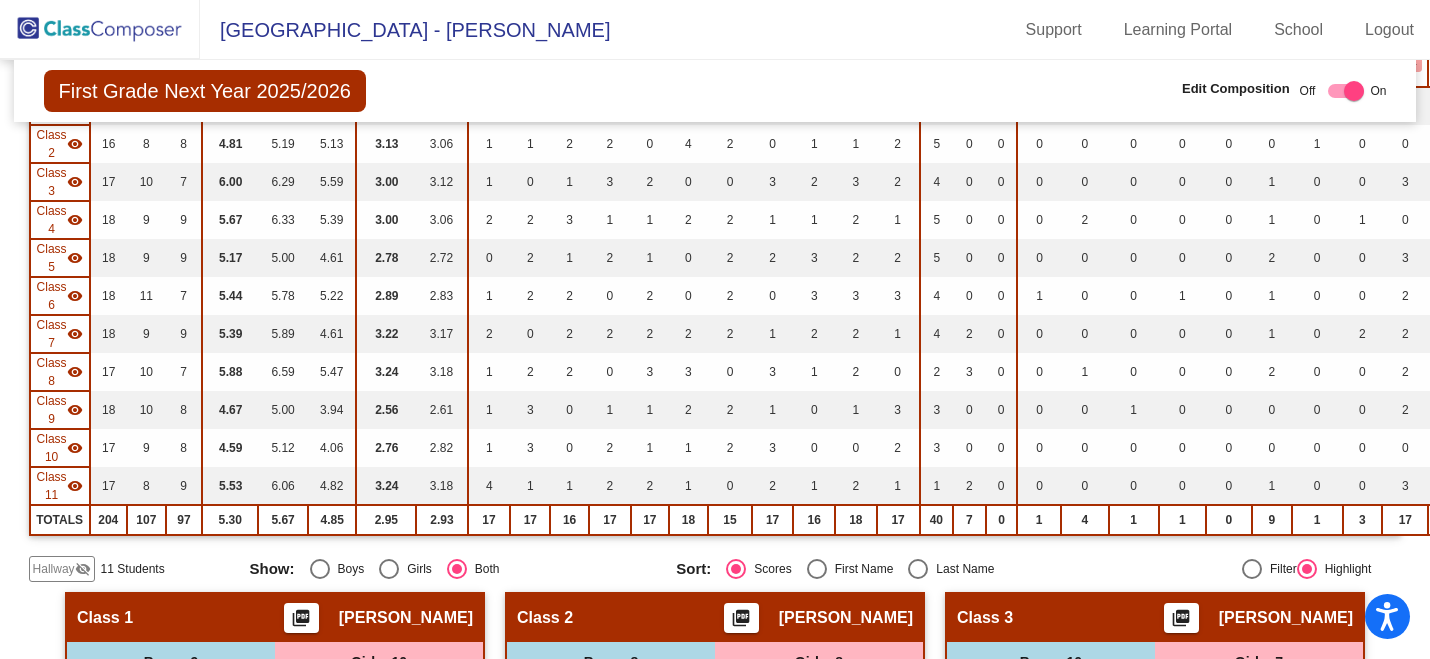 scroll, scrollTop: 0, scrollLeft: 0, axis: both 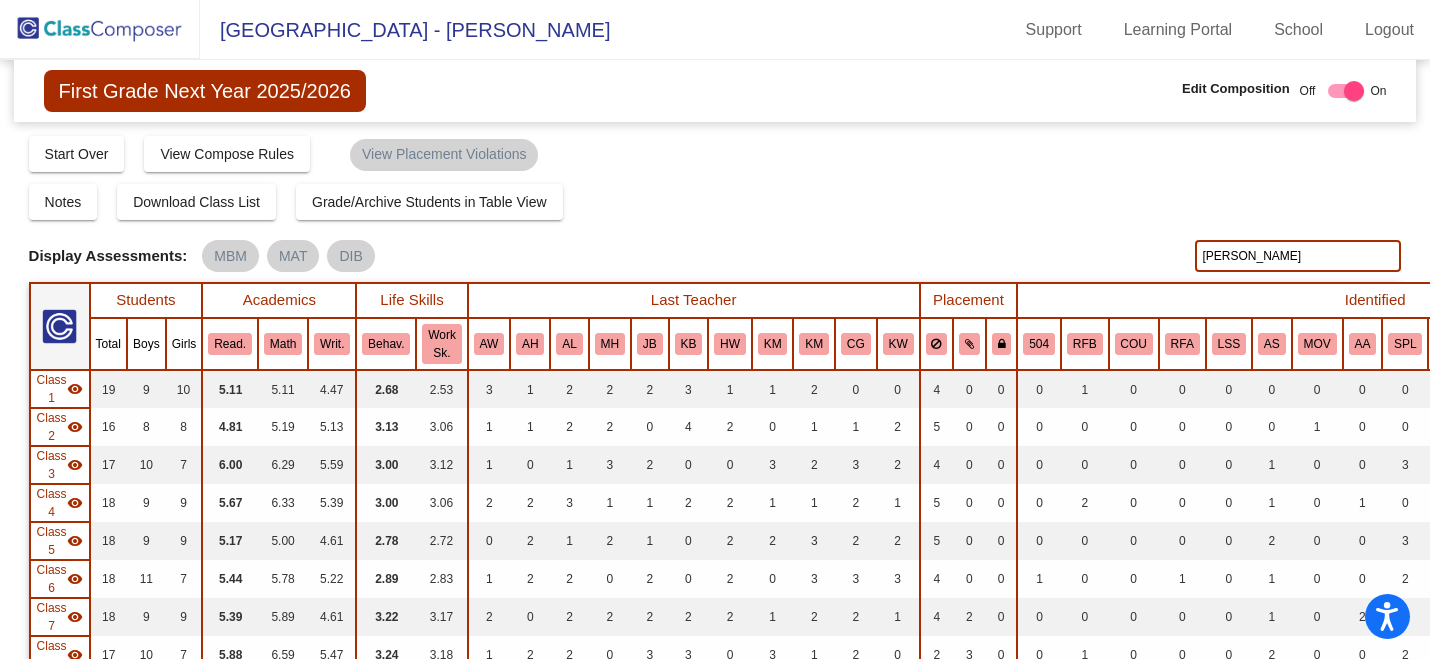 click on "dugan" 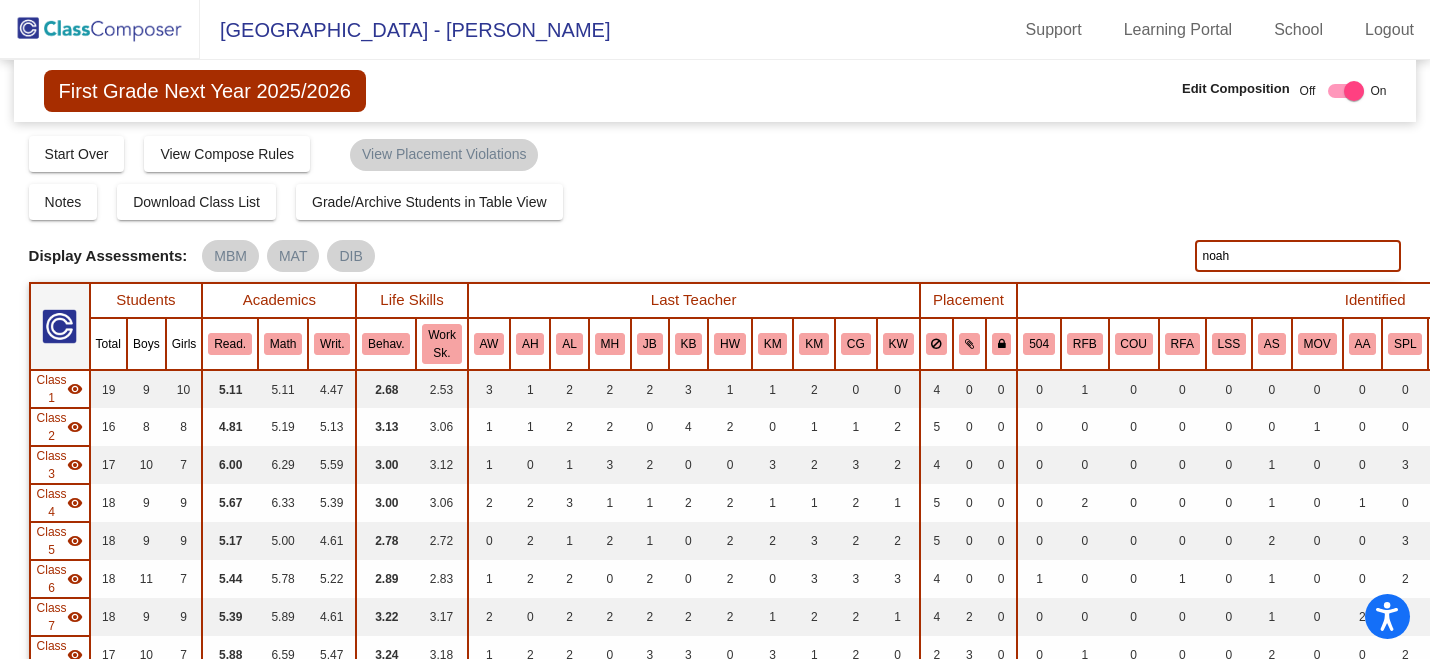 type on "noah" 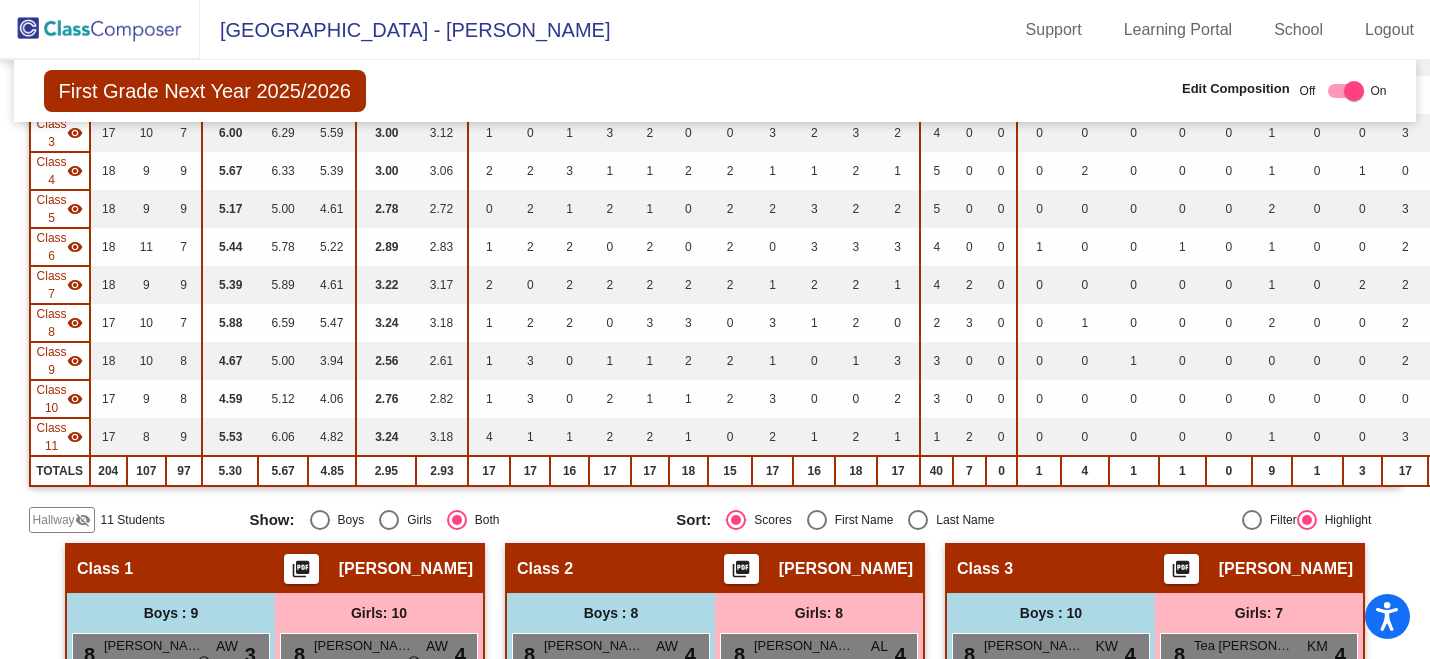 scroll, scrollTop: 0, scrollLeft: 0, axis: both 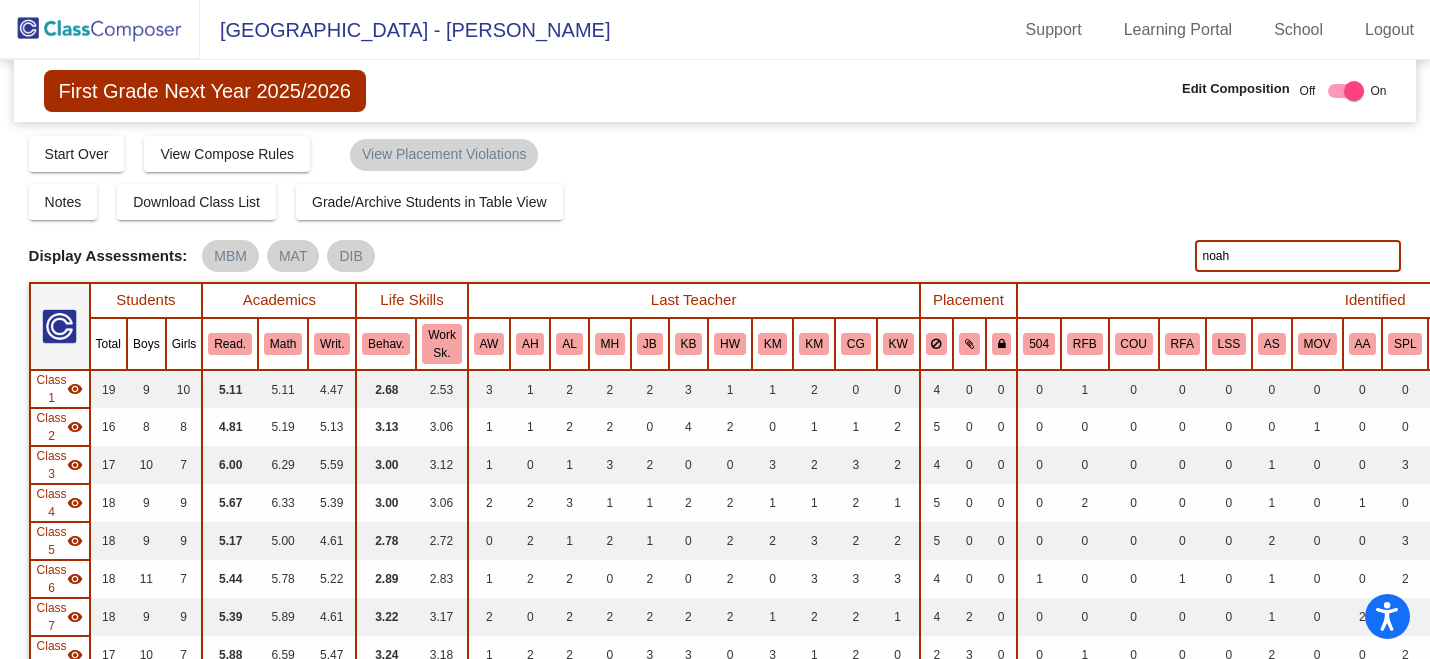 click on "noah" 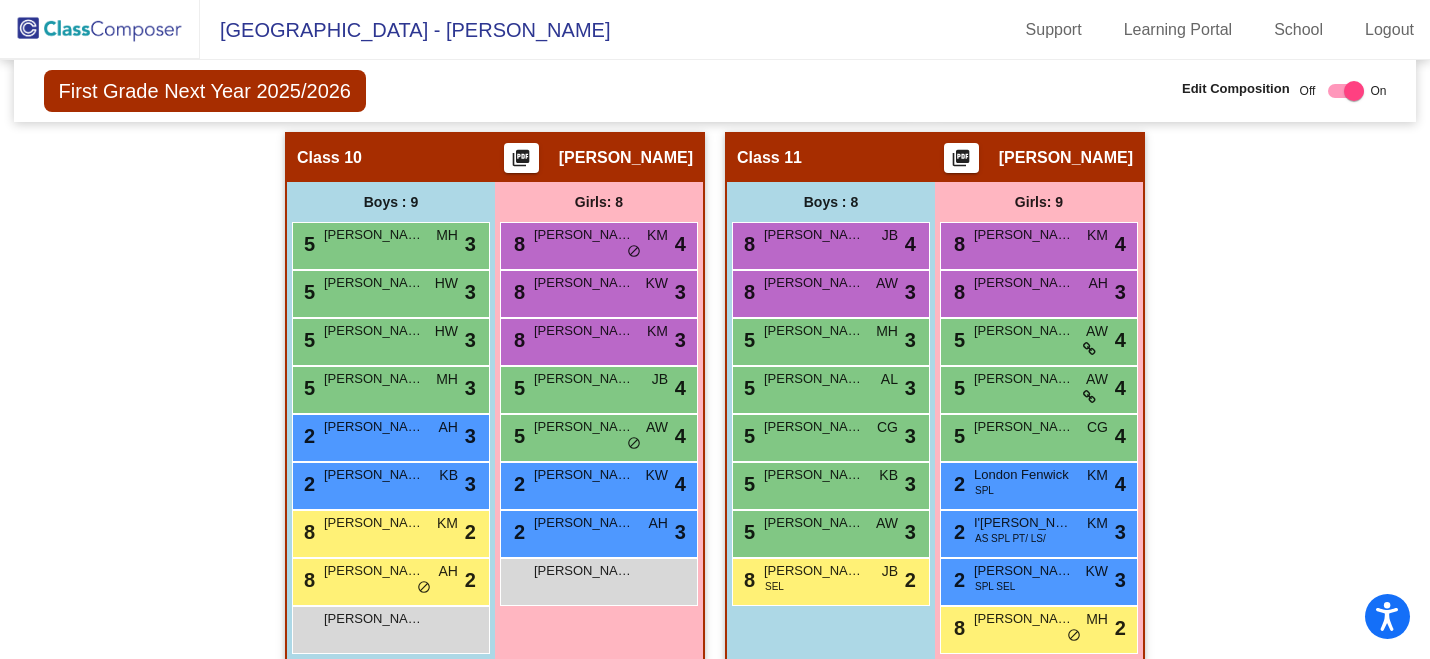scroll, scrollTop: 2633, scrollLeft: 0, axis: vertical 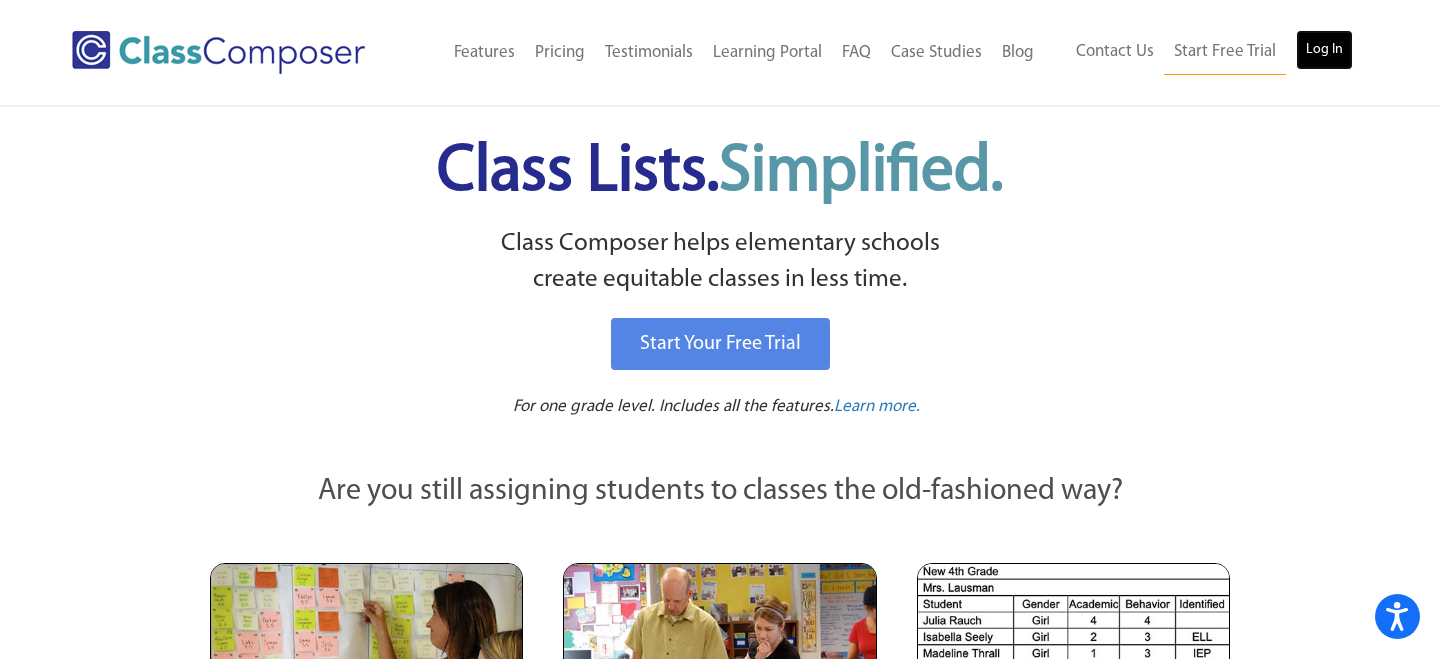 click on "Log In" at bounding box center (1324, 50) 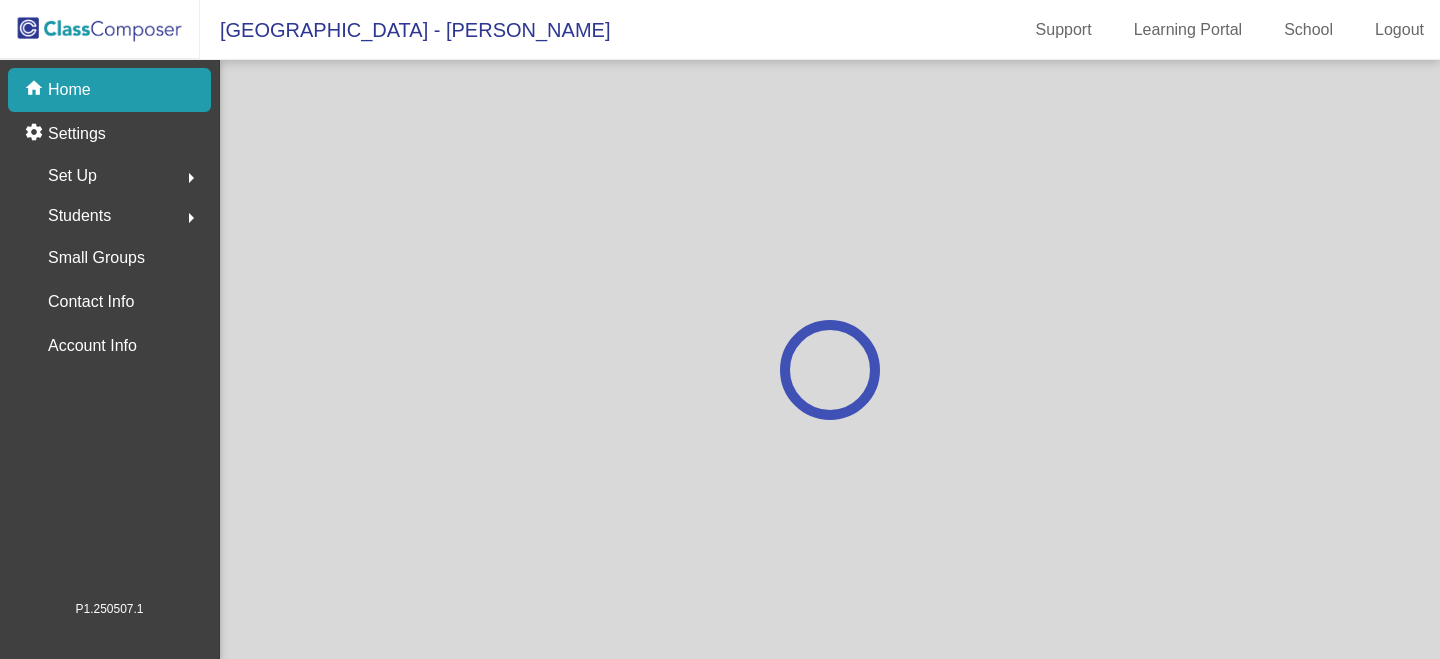 scroll, scrollTop: 0, scrollLeft: 0, axis: both 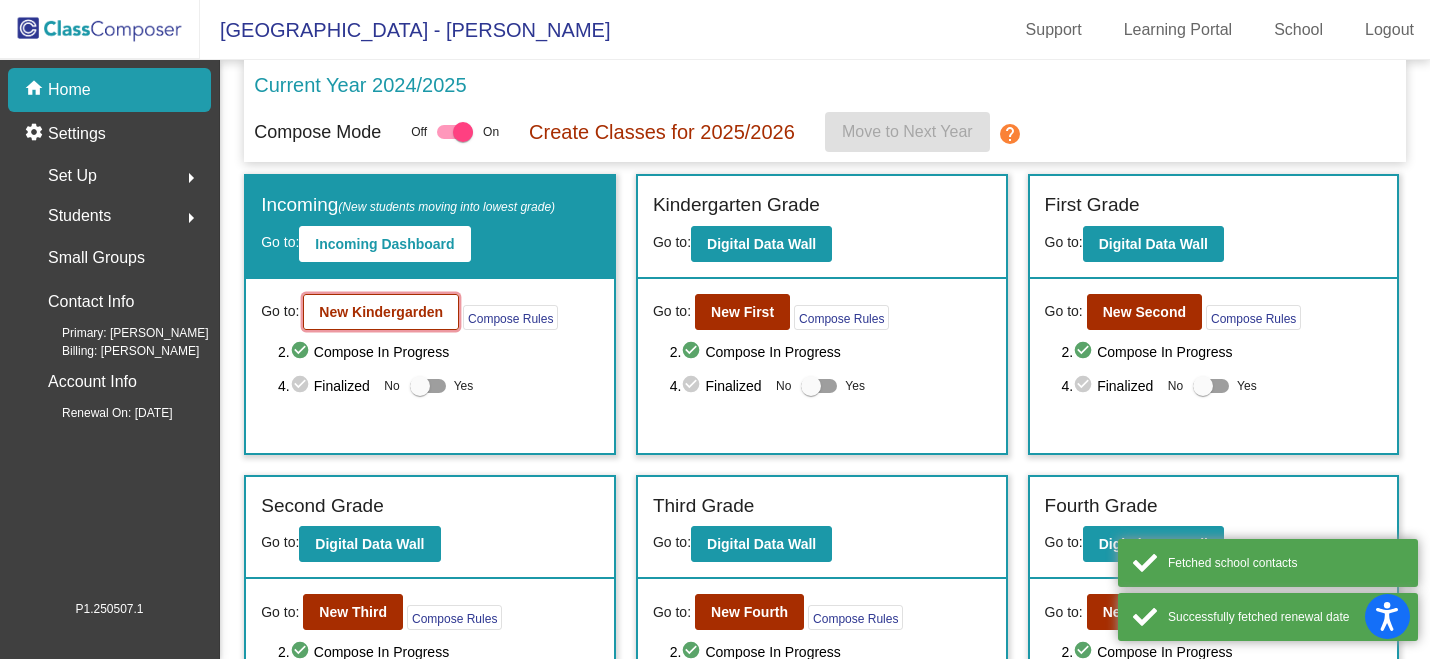 click on "New Kindergarden" 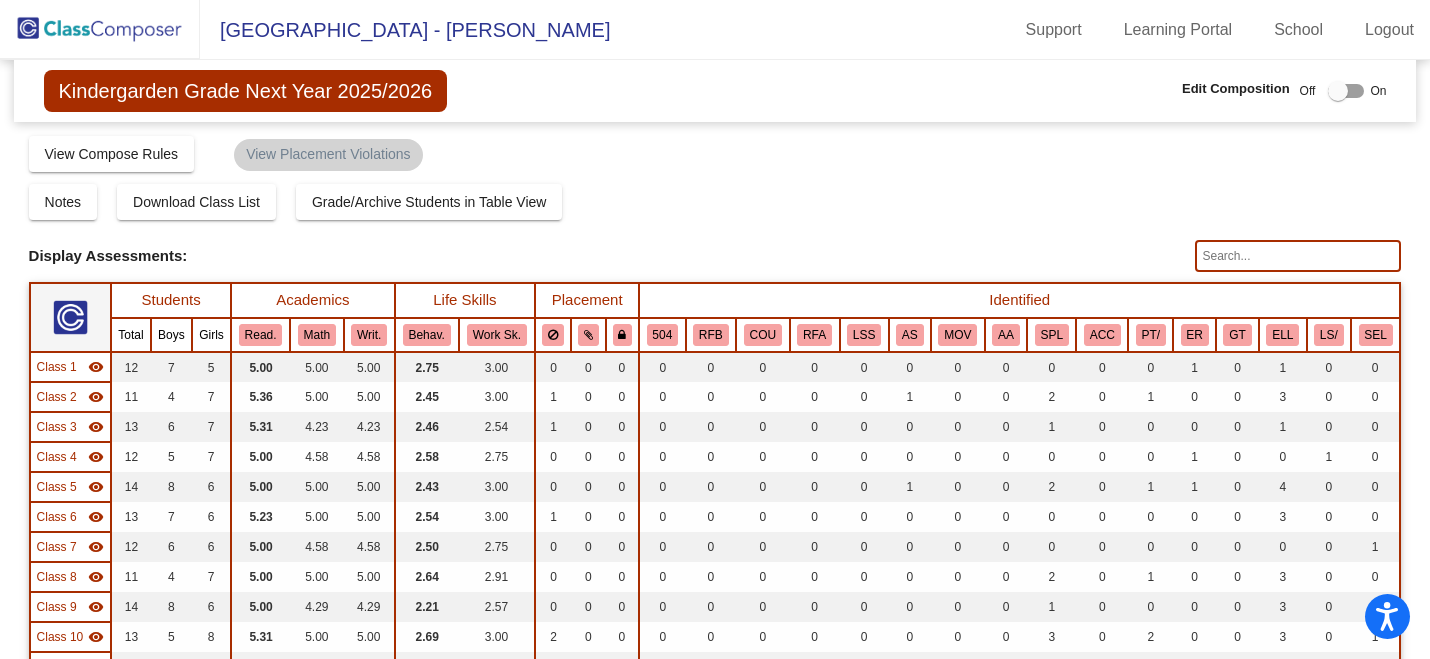 click 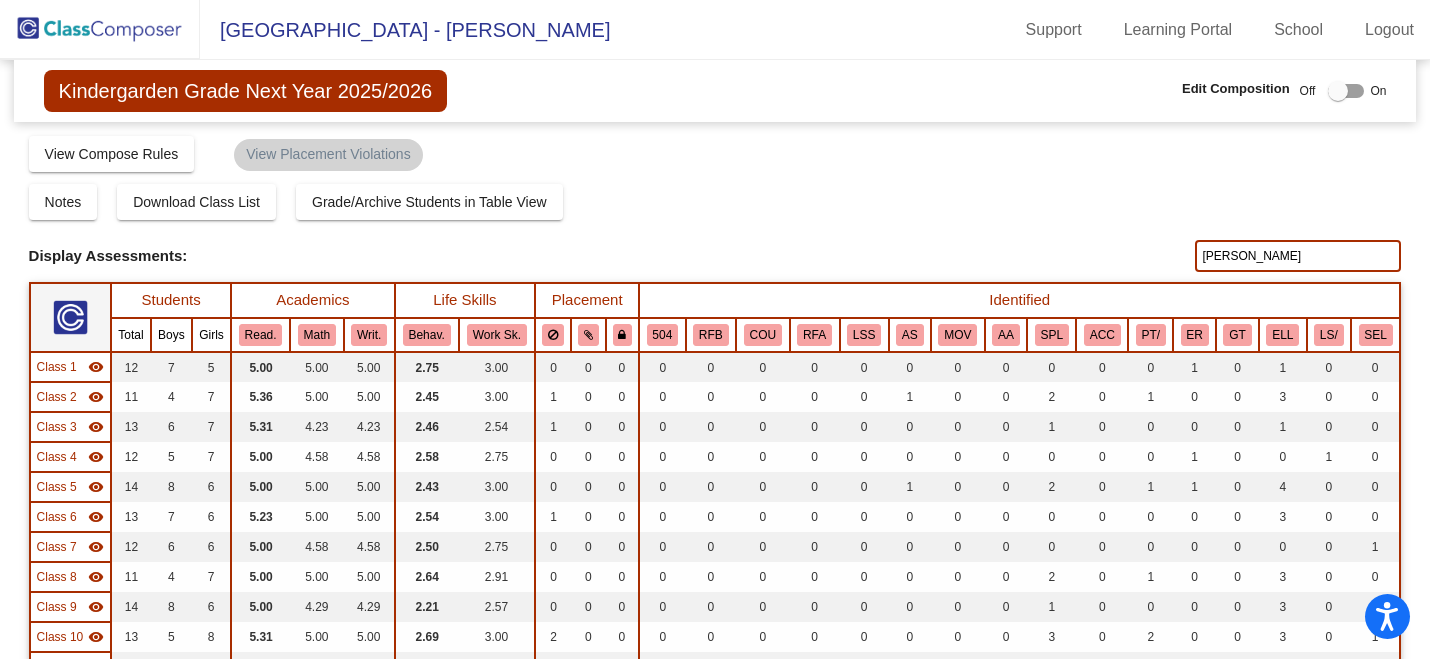 type on "[PERSON_NAME]" 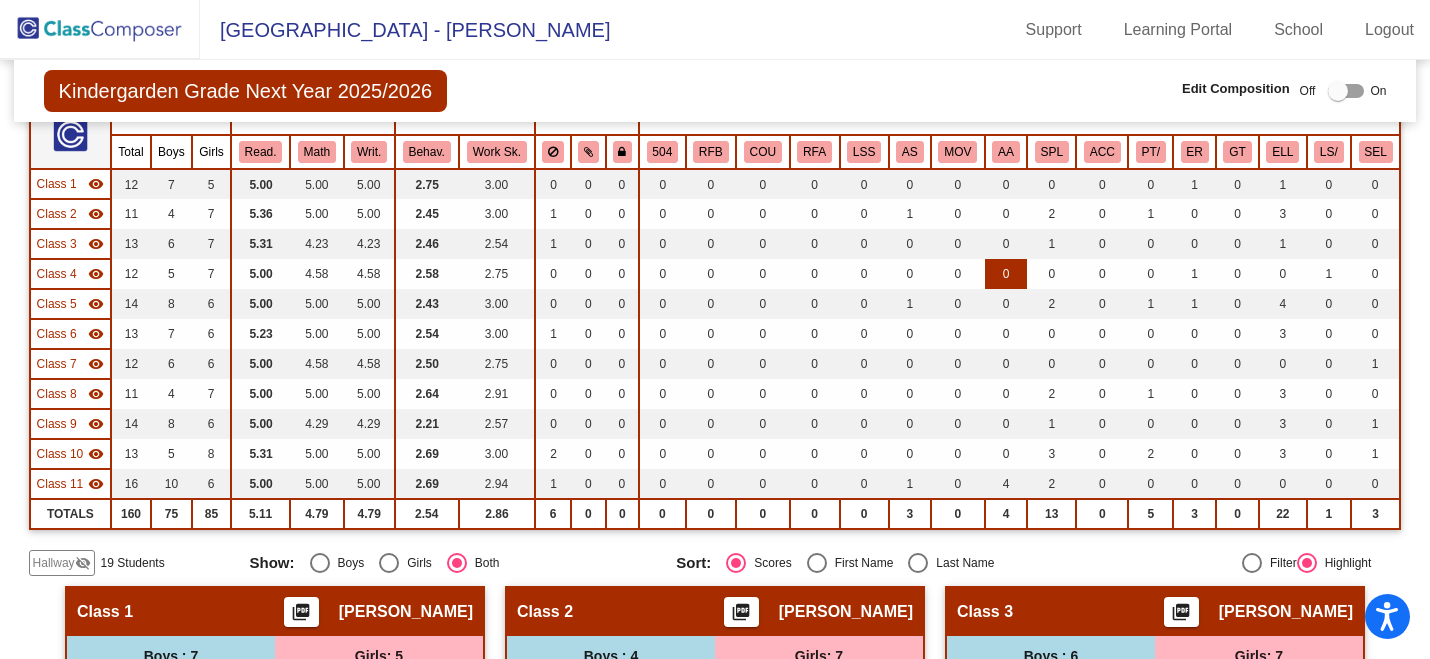 scroll, scrollTop: 275, scrollLeft: 0, axis: vertical 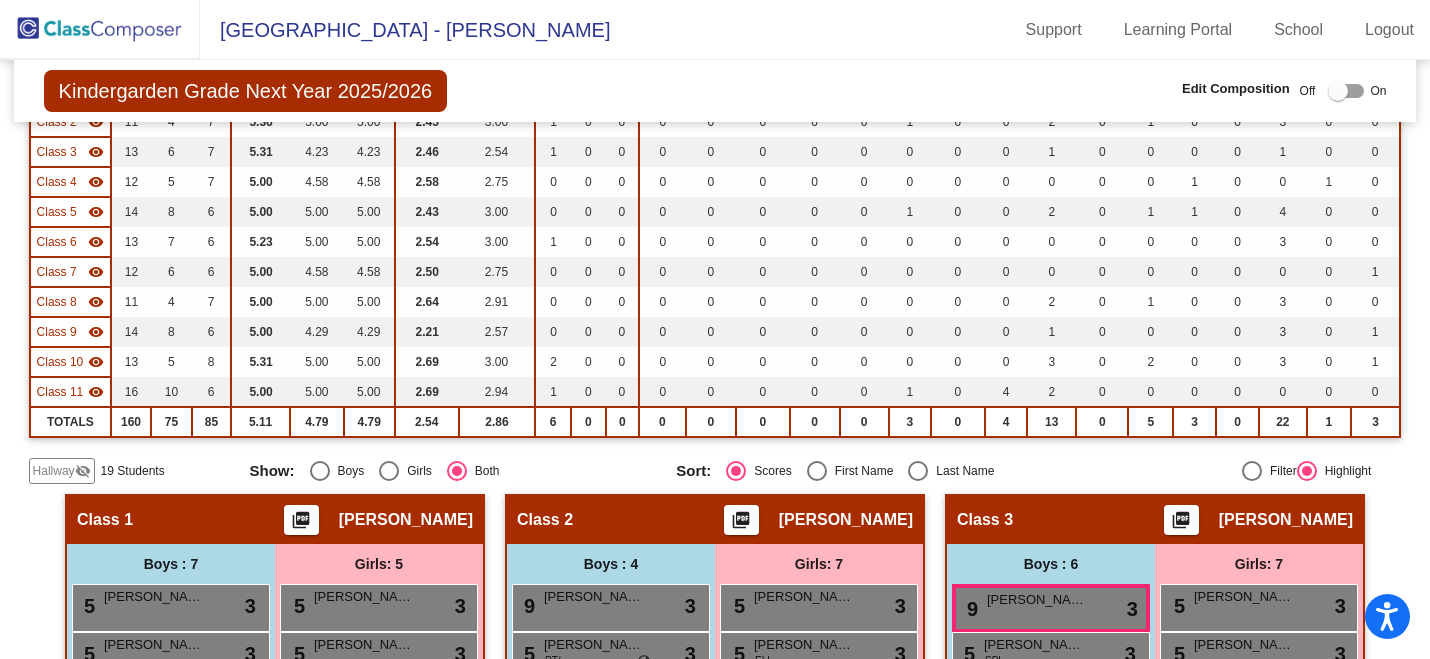 click on "Hallway" 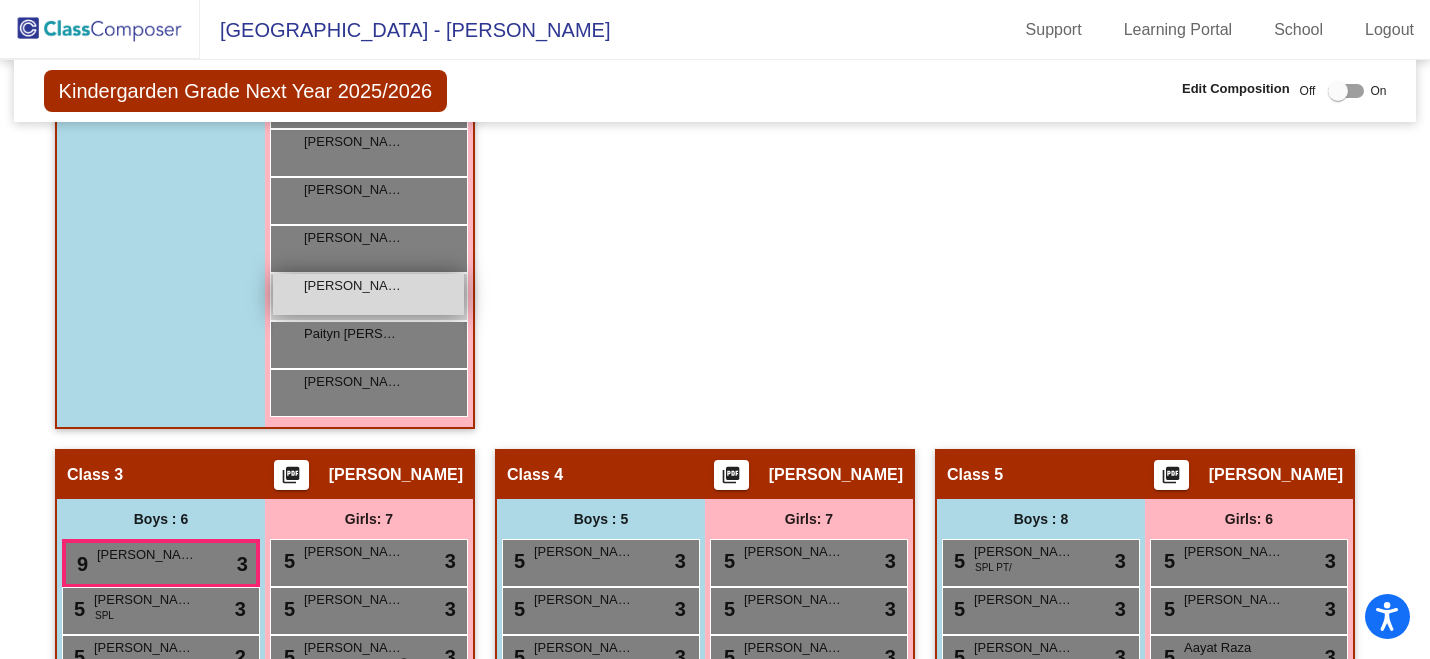 scroll, scrollTop: 1097, scrollLeft: 0, axis: vertical 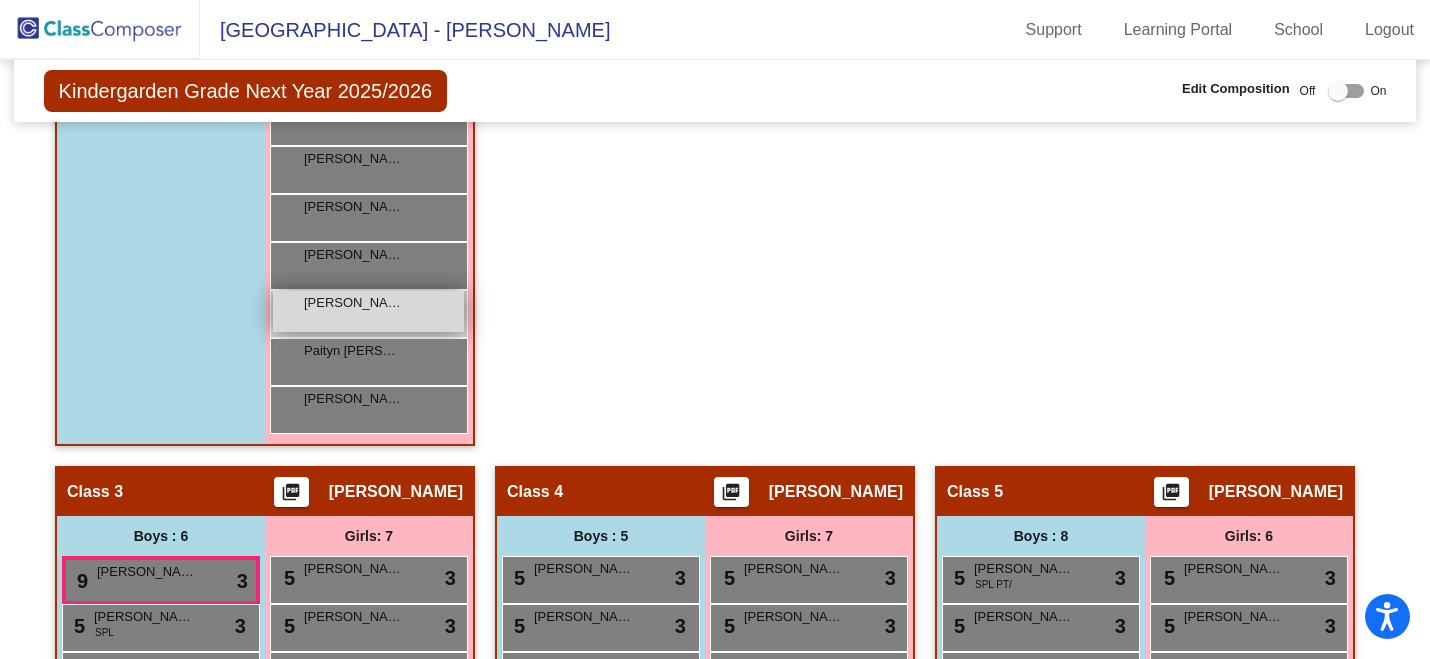 click on "[PERSON_NAME] lock do_not_disturb_alt" at bounding box center [368, 311] 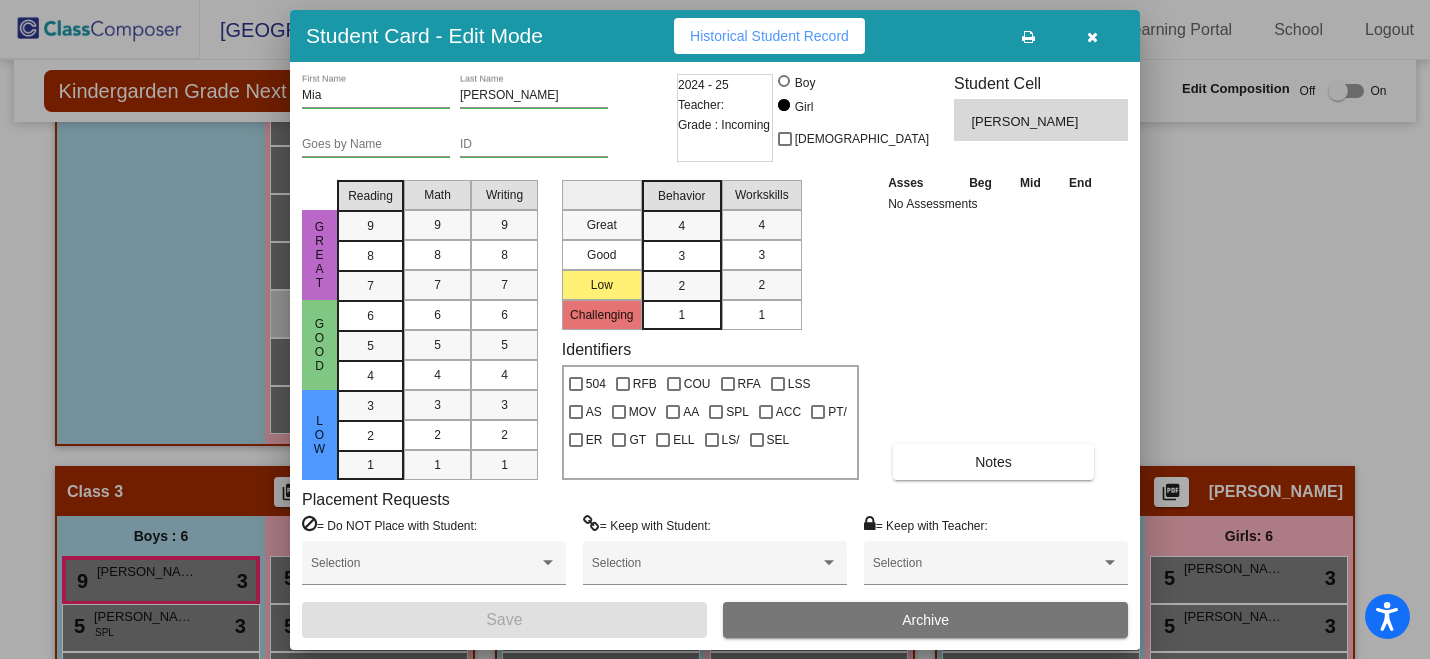 click on "Archive" at bounding box center [925, 620] 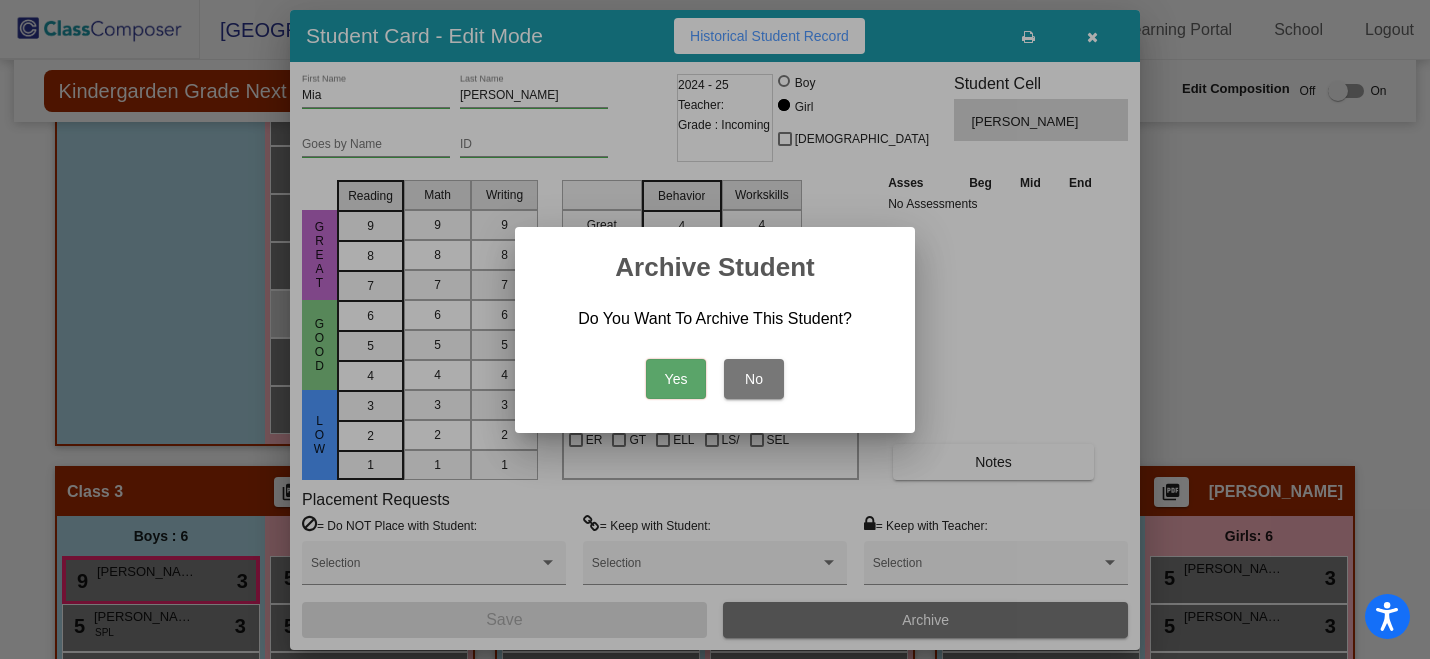 click on "Yes" at bounding box center (676, 379) 